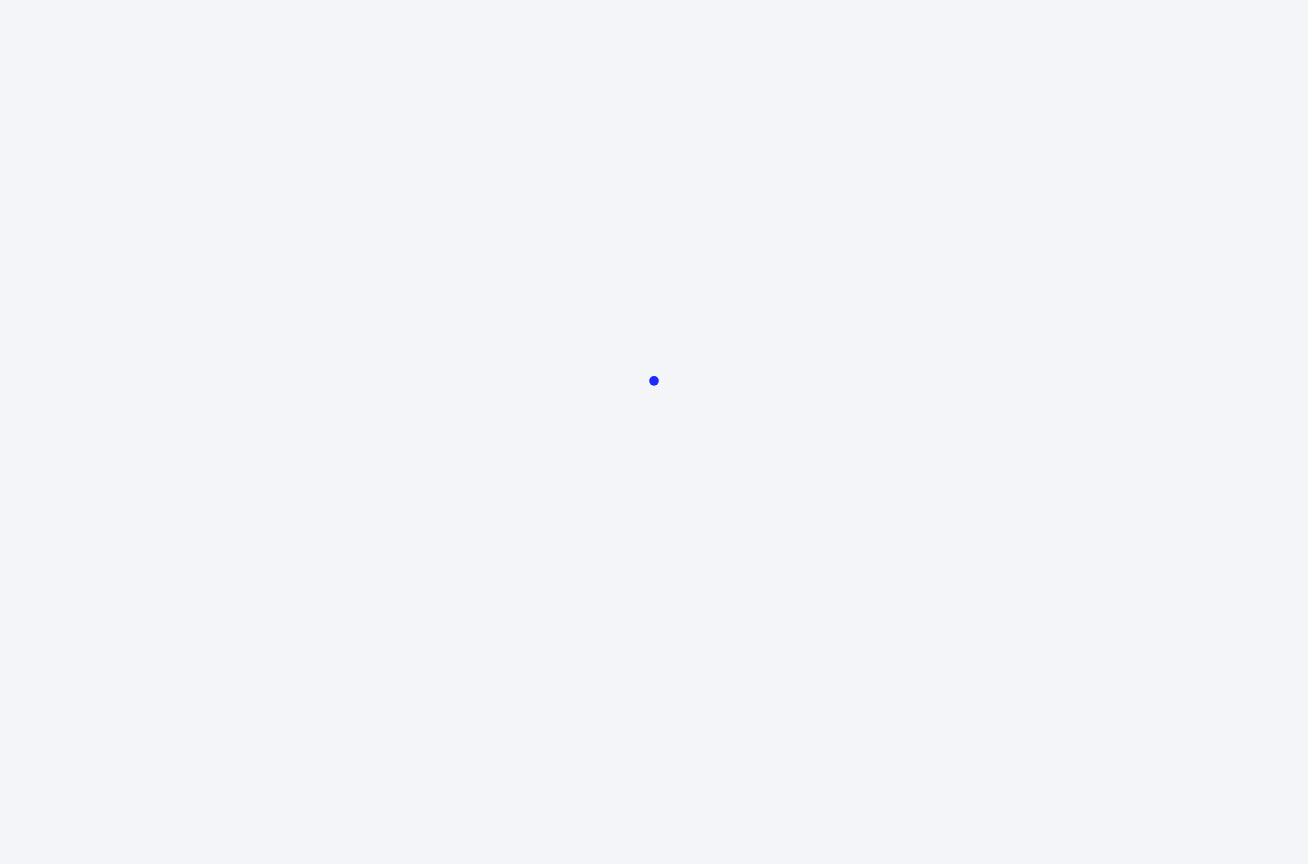 scroll, scrollTop: 0, scrollLeft: 0, axis: both 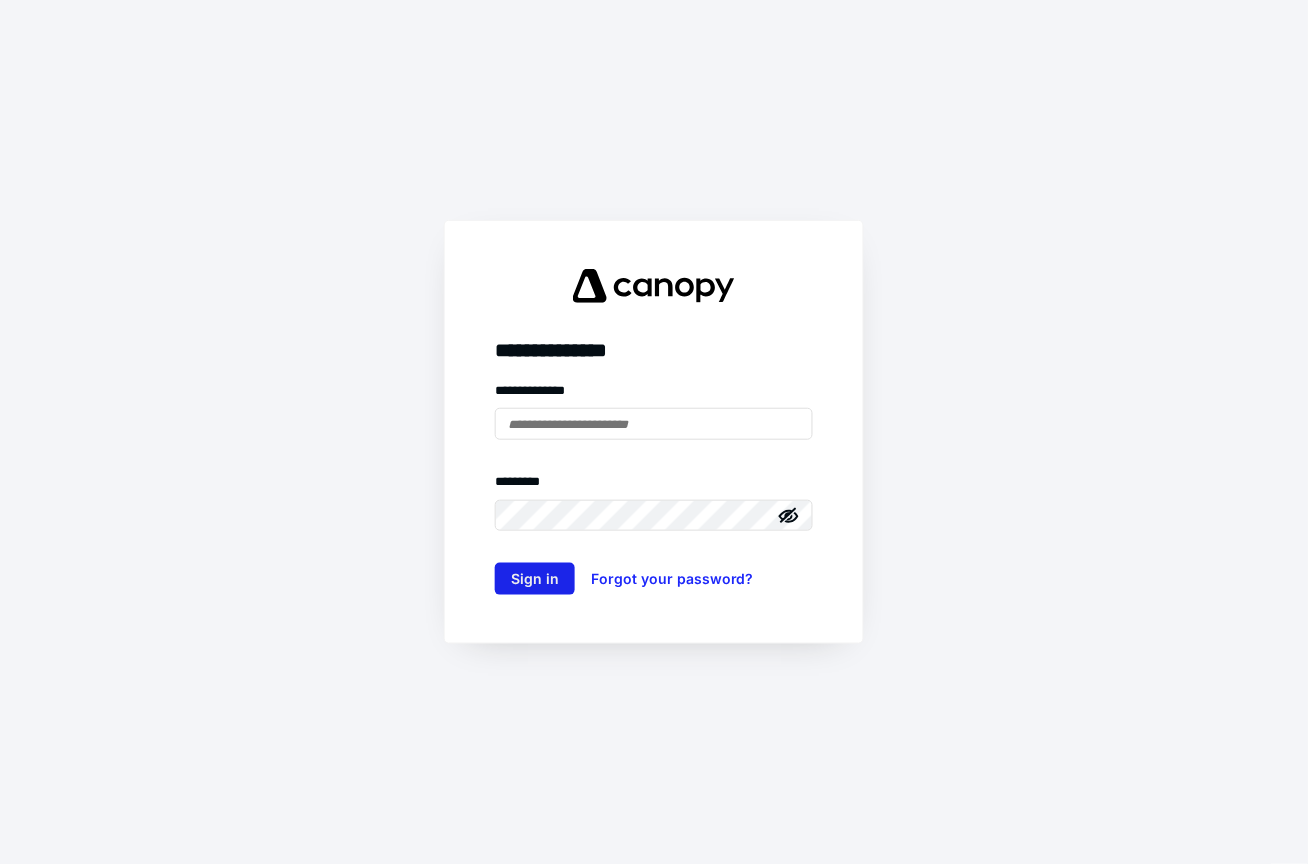 type on "**********" 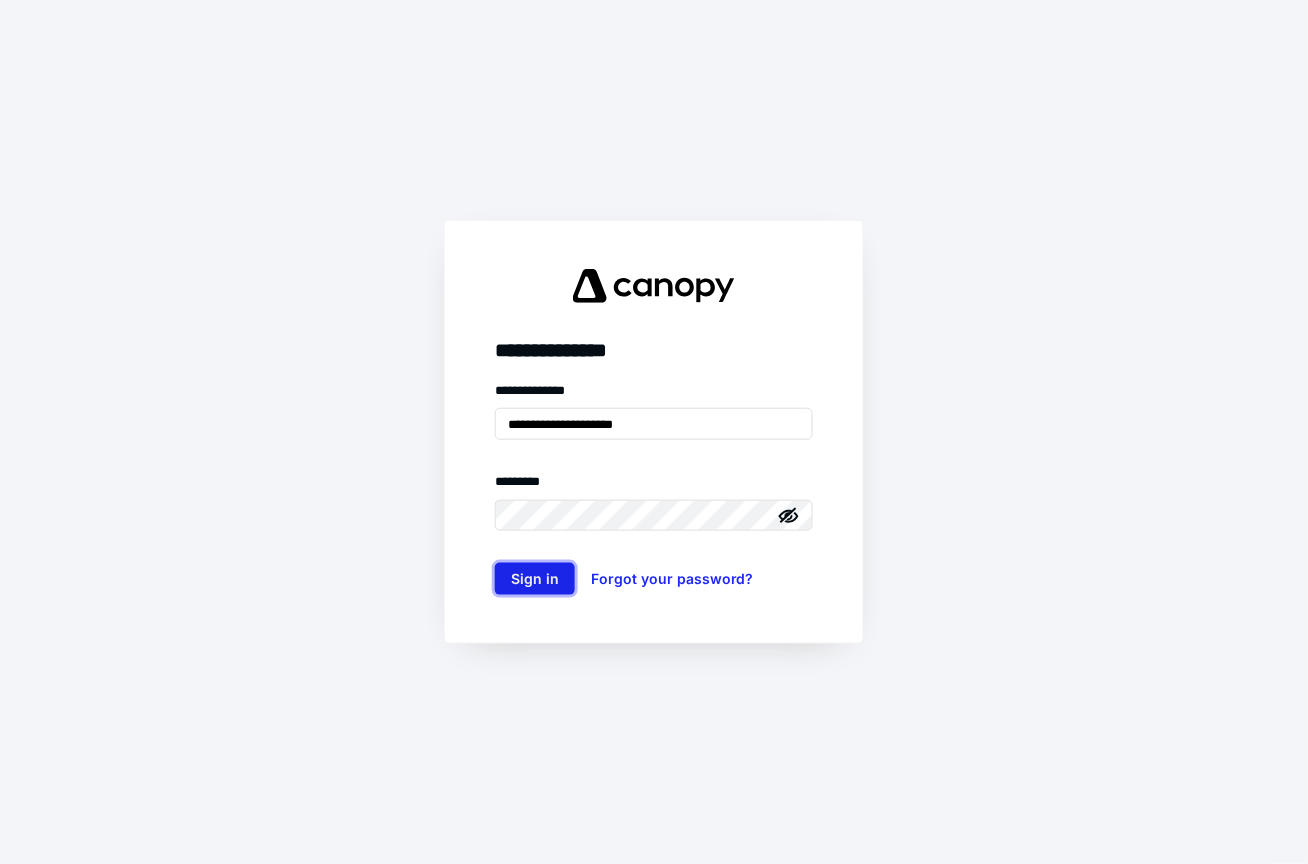click on "Sign in" at bounding box center (535, 579) 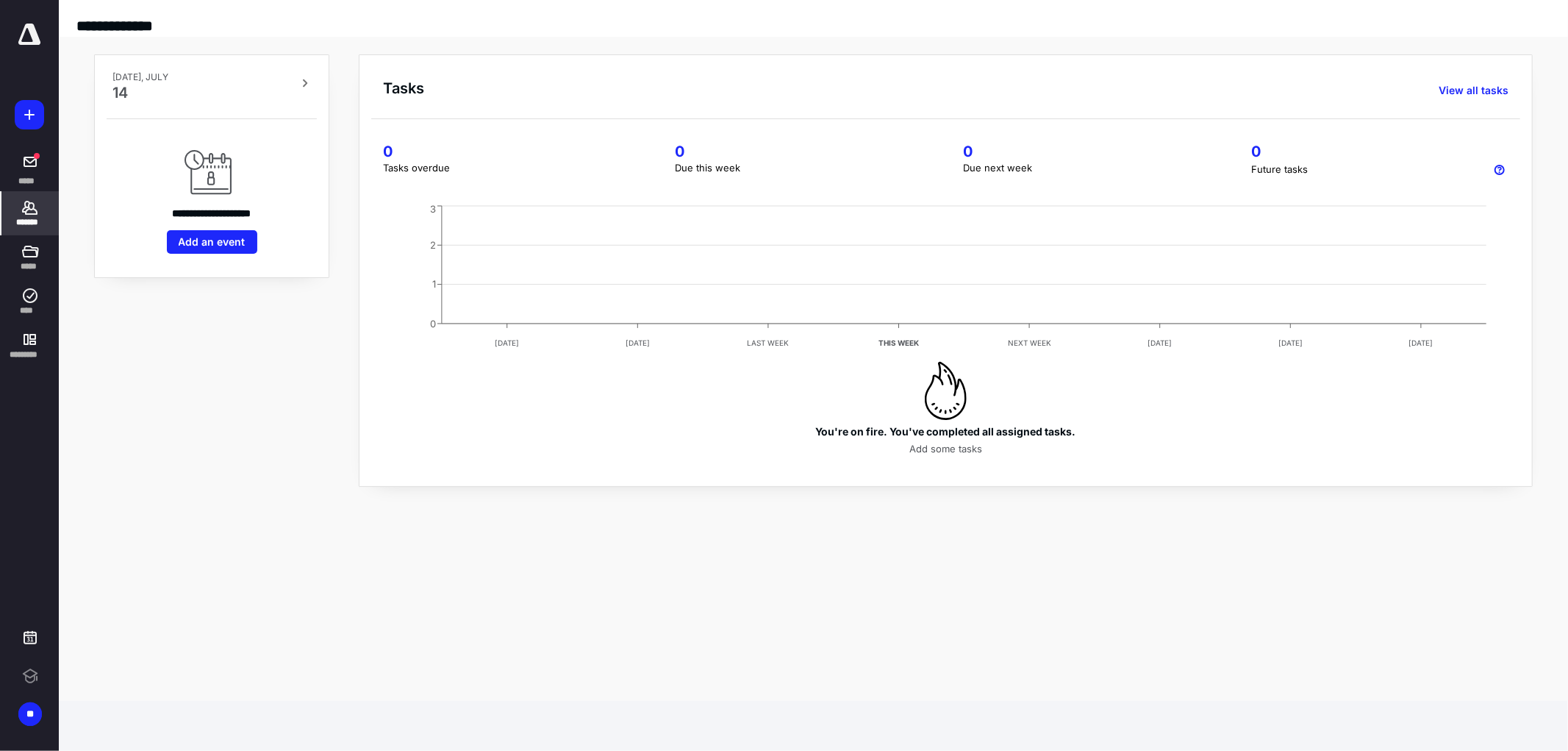 scroll, scrollTop: 0, scrollLeft: 0, axis: both 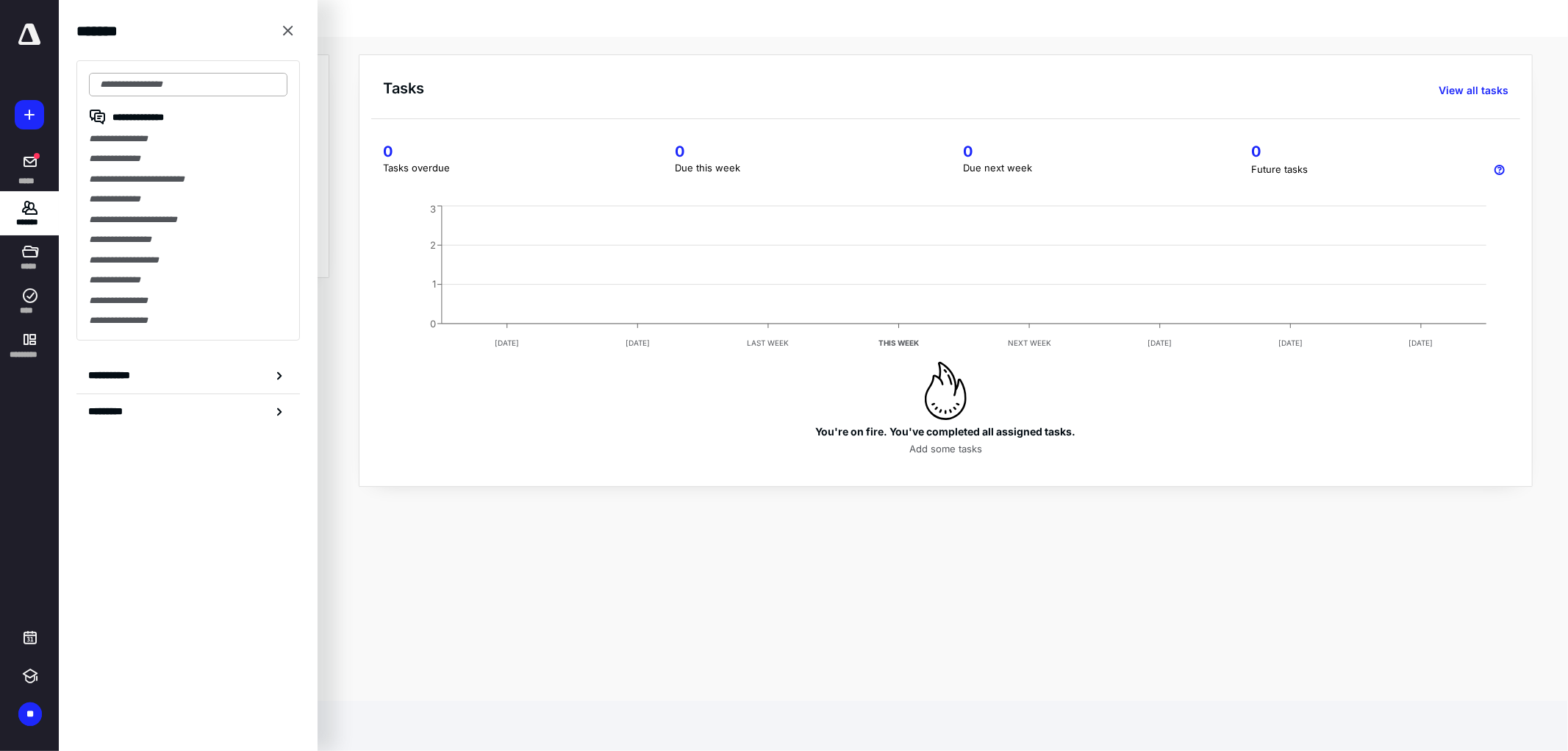 click at bounding box center (188, 85) 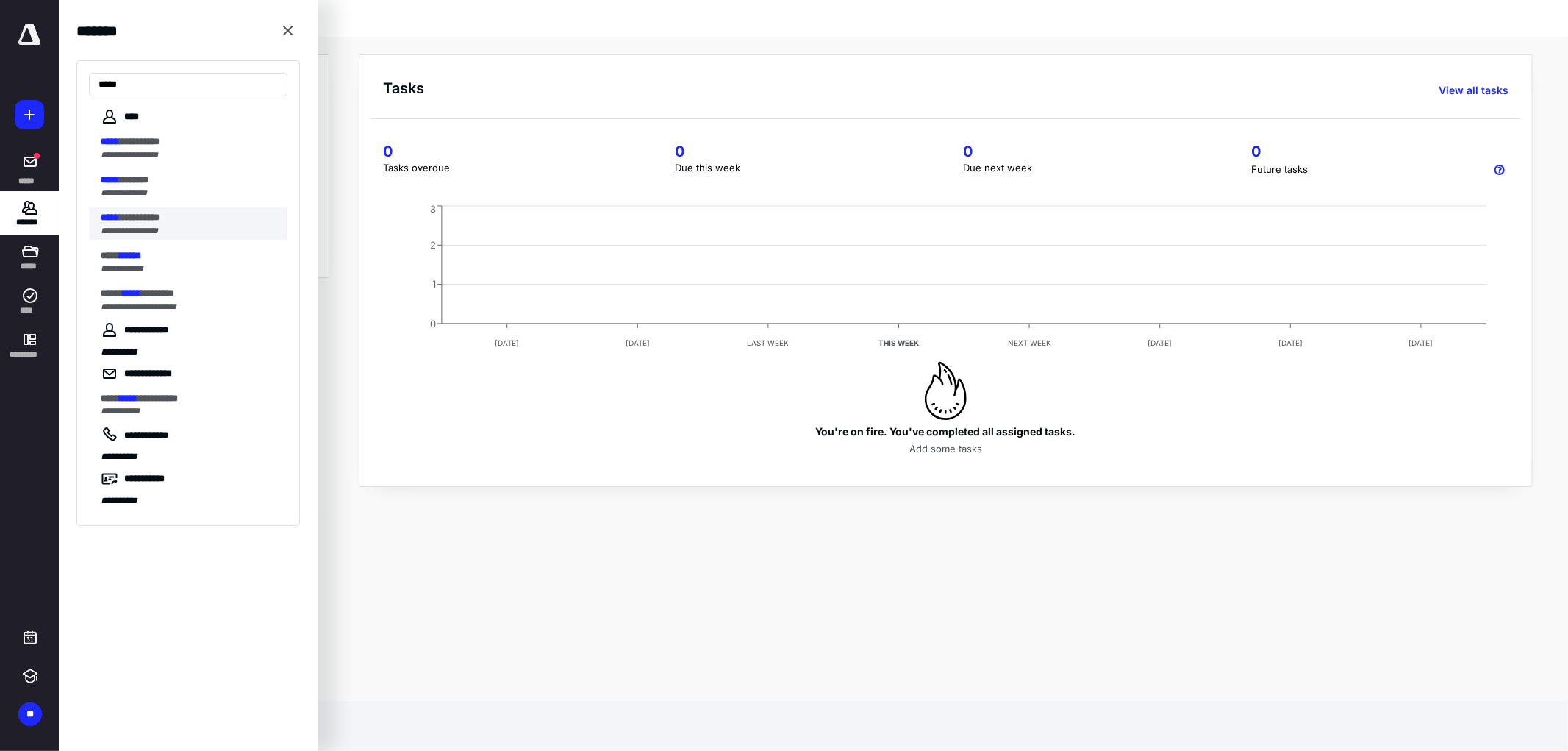 type on "*****" 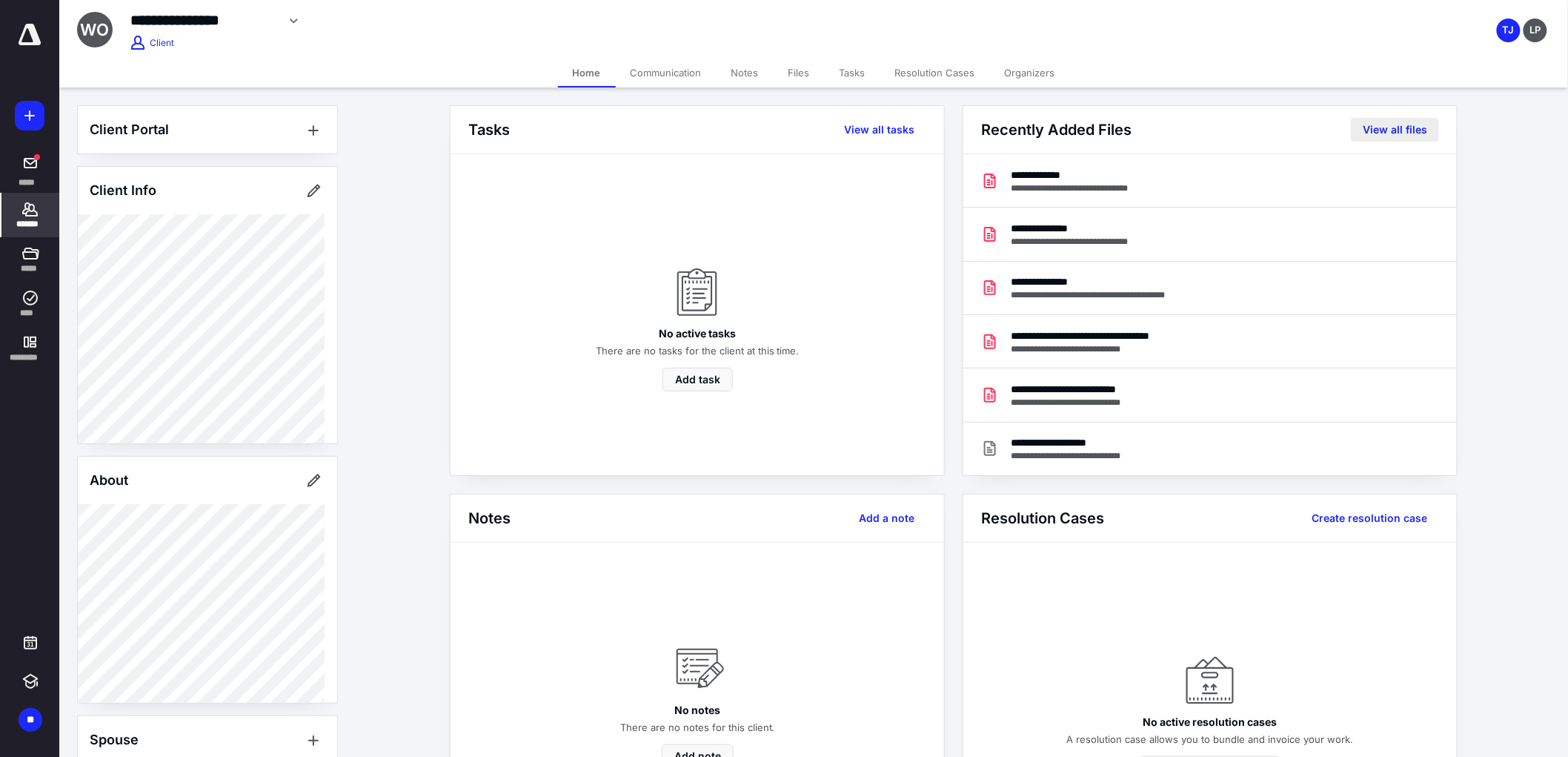 click on "View all files" at bounding box center (1395, 130) 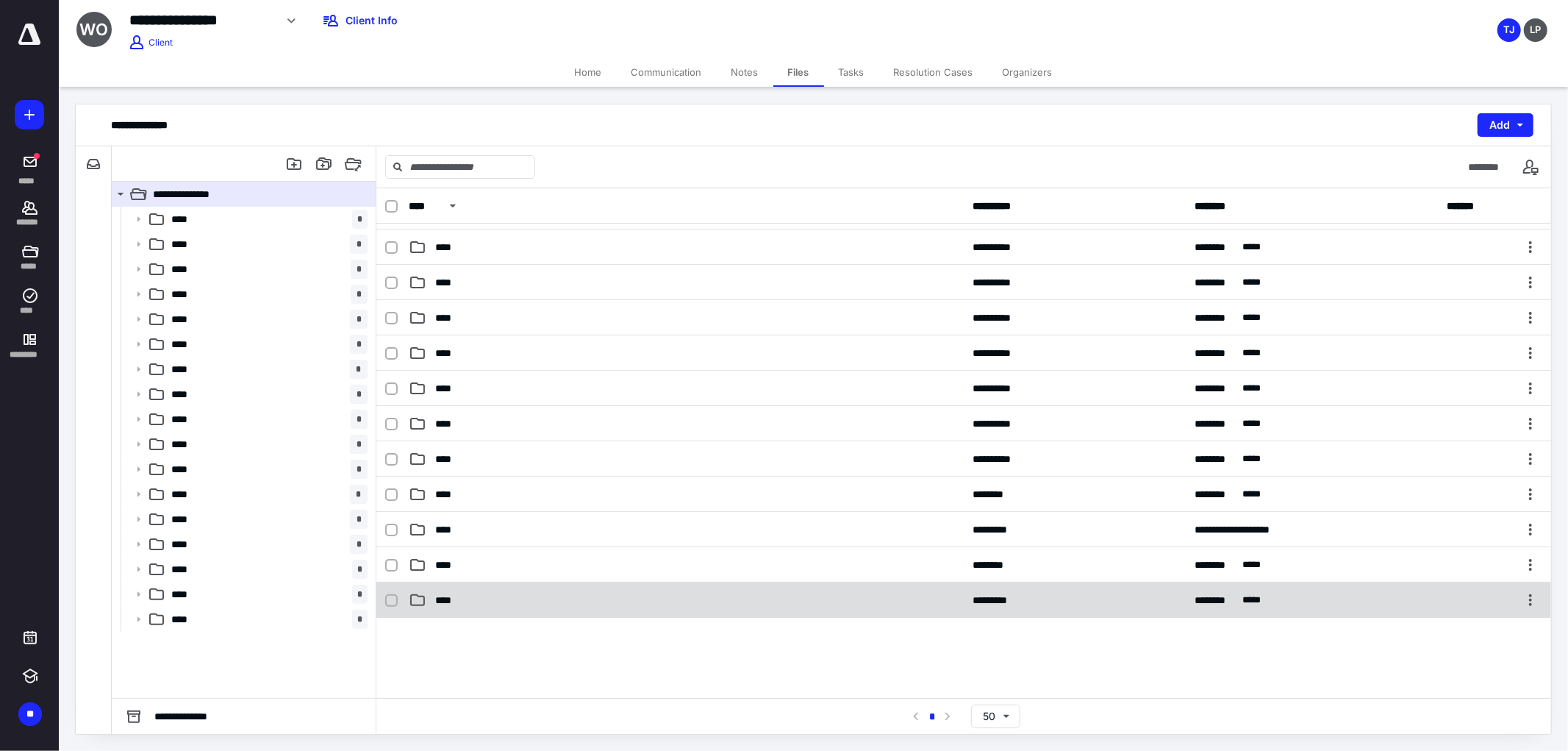 scroll, scrollTop: 245, scrollLeft: 0, axis: vertical 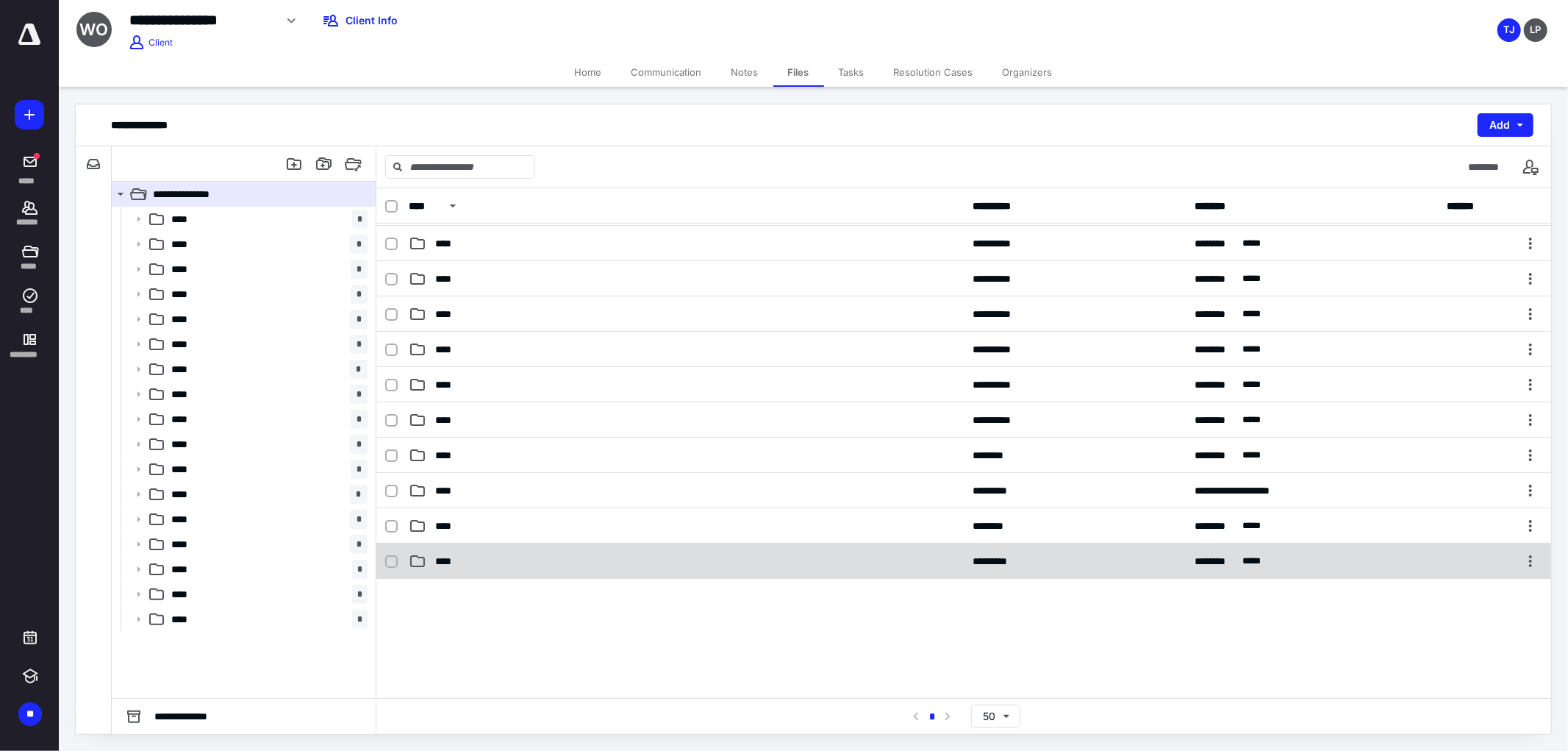 click on "****" at bounding box center (686, 561) 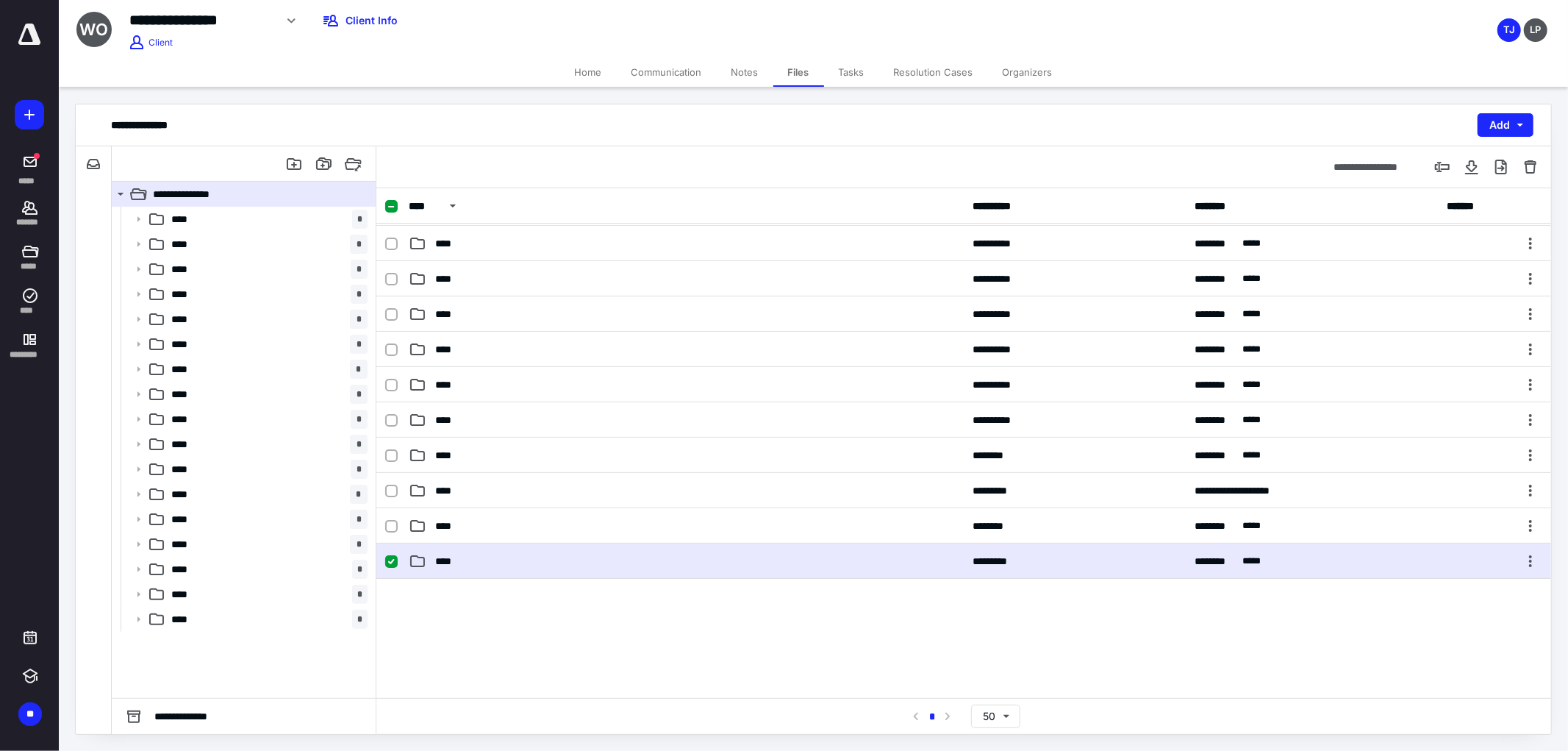 click on "****" at bounding box center (686, 561) 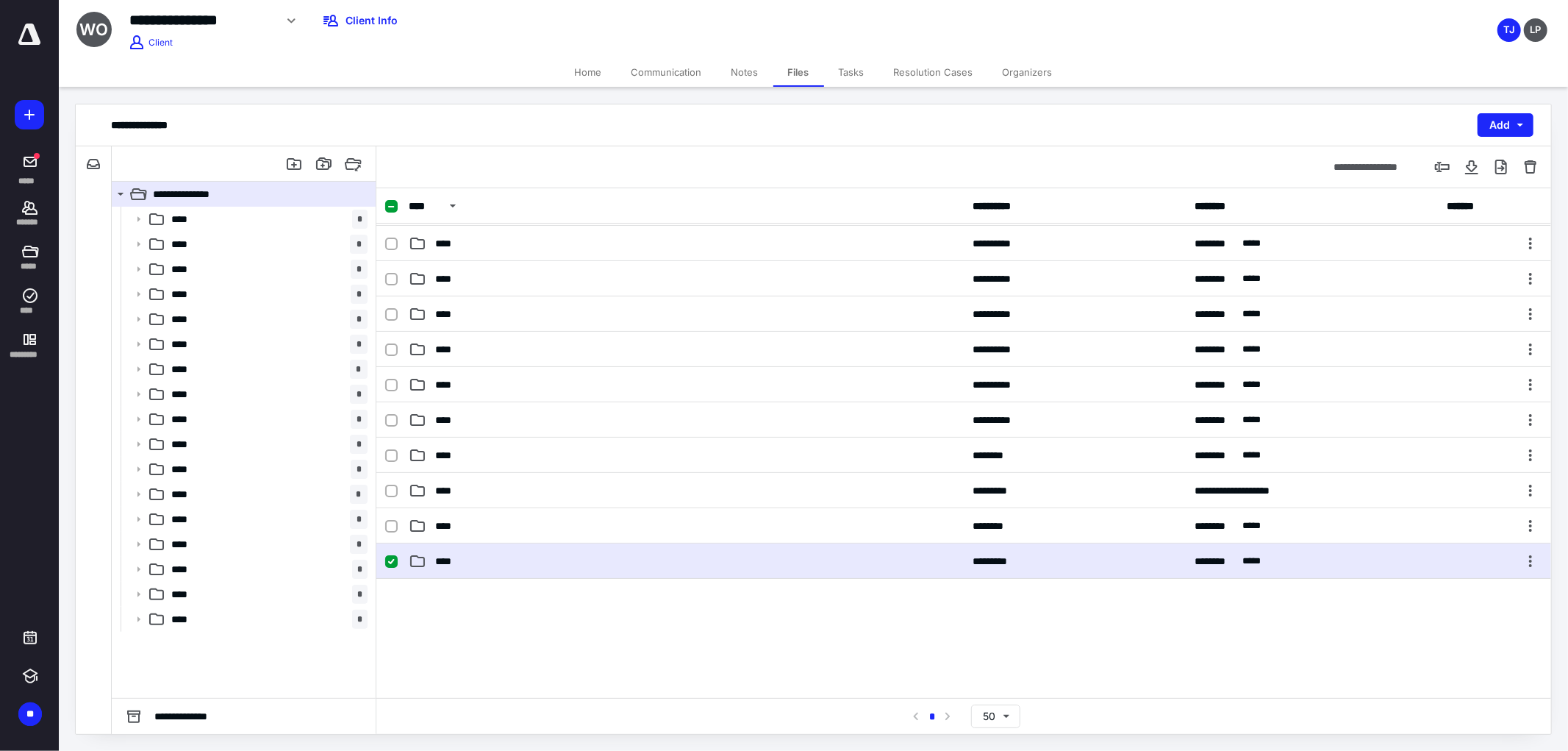 scroll, scrollTop: 0, scrollLeft: 0, axis: both 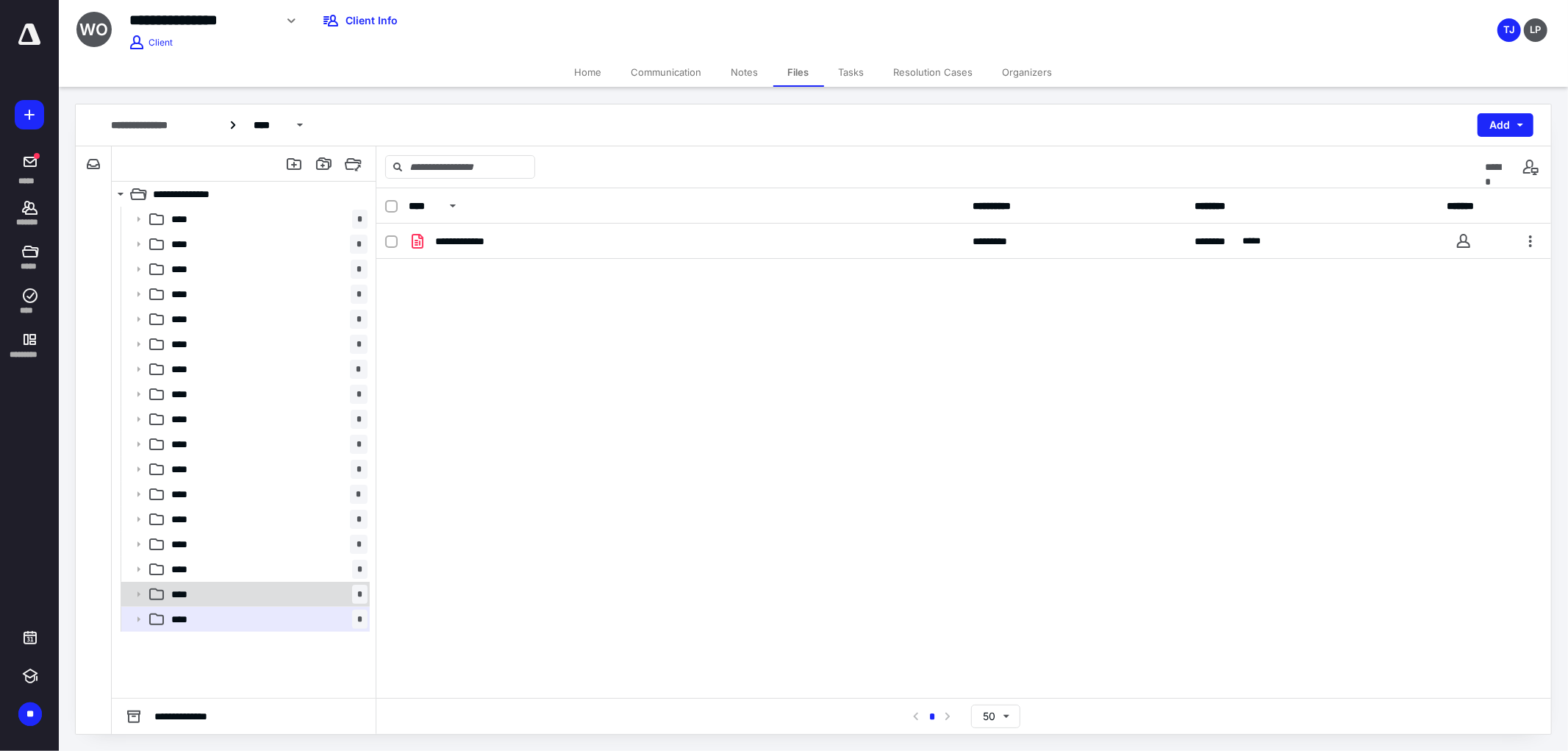 click on "**** *" at bounding box center (266, 594) 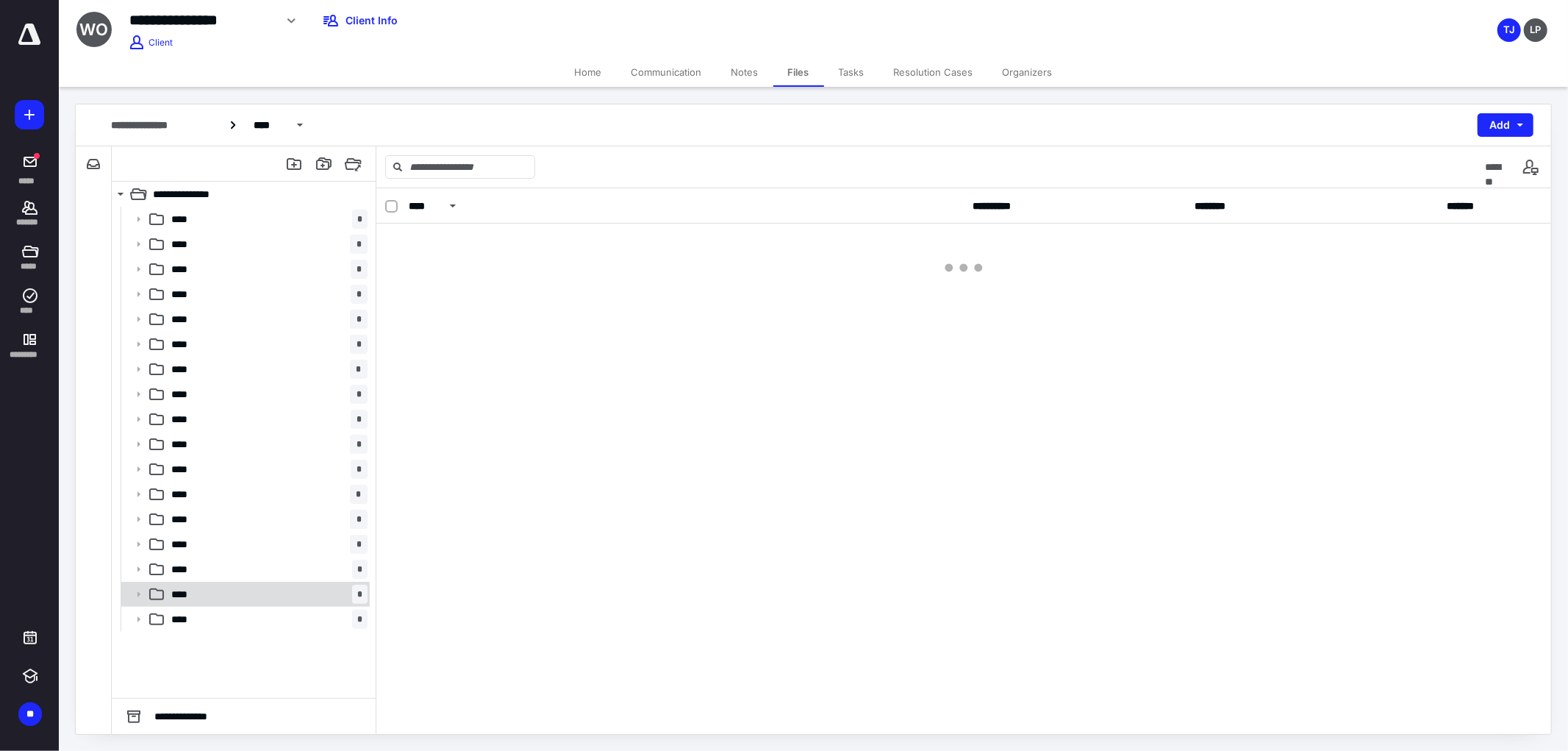 click on "**** *" at bounding box center [266, 594] 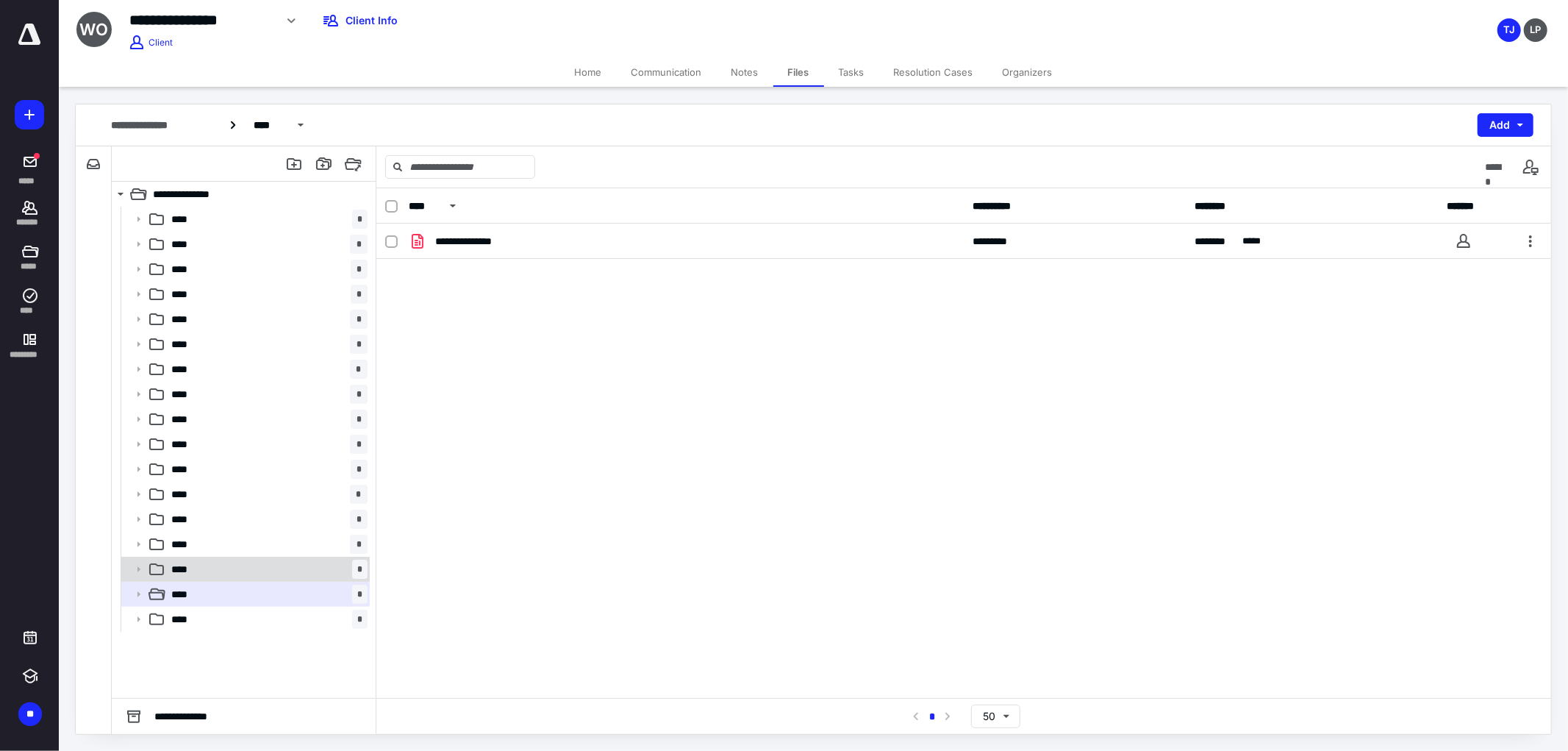 click on "**** *" at bounding box center (266, 569) 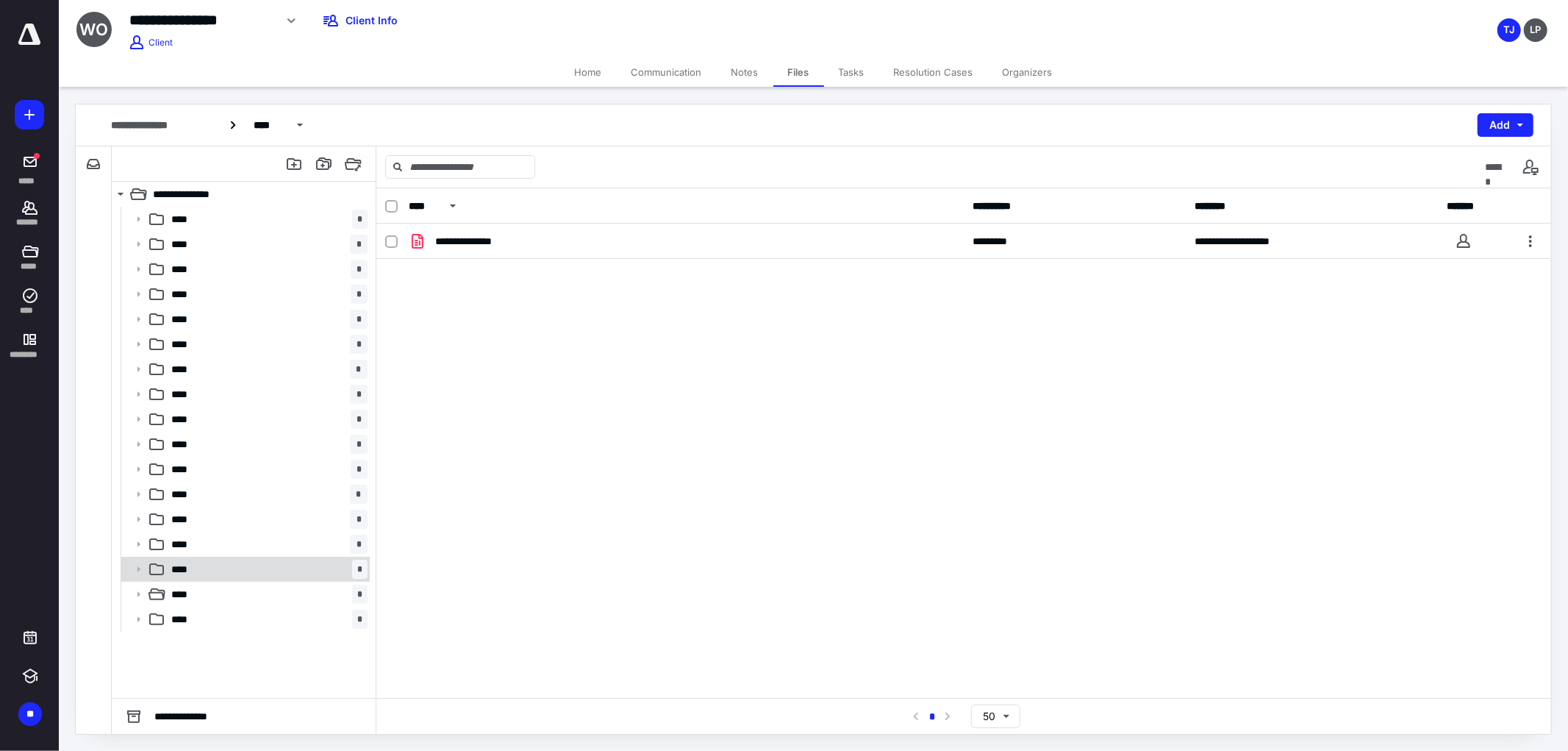 click on "**** *" at bounding box center (266, 569) 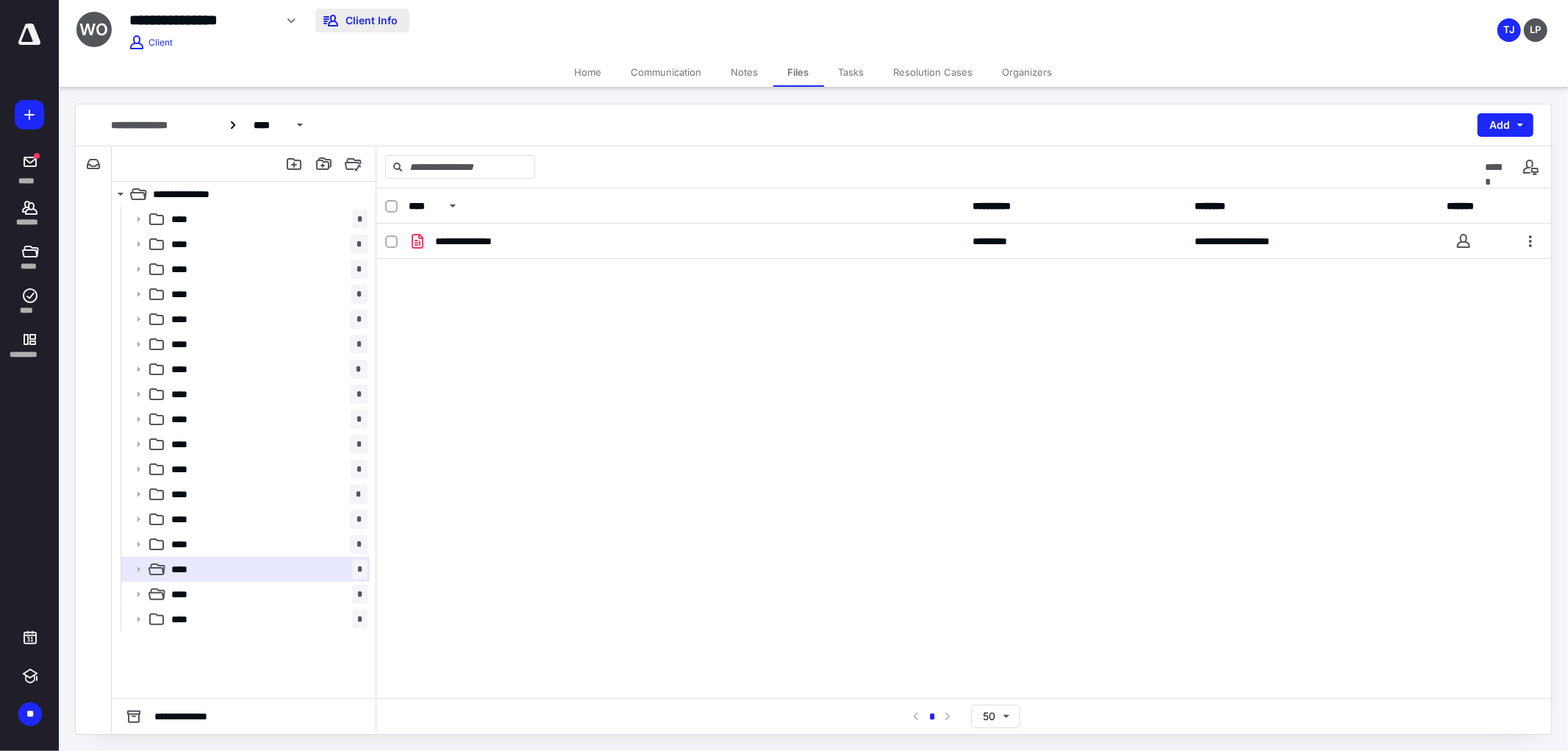 click on "Client Info" at bounding box center (362, 21) 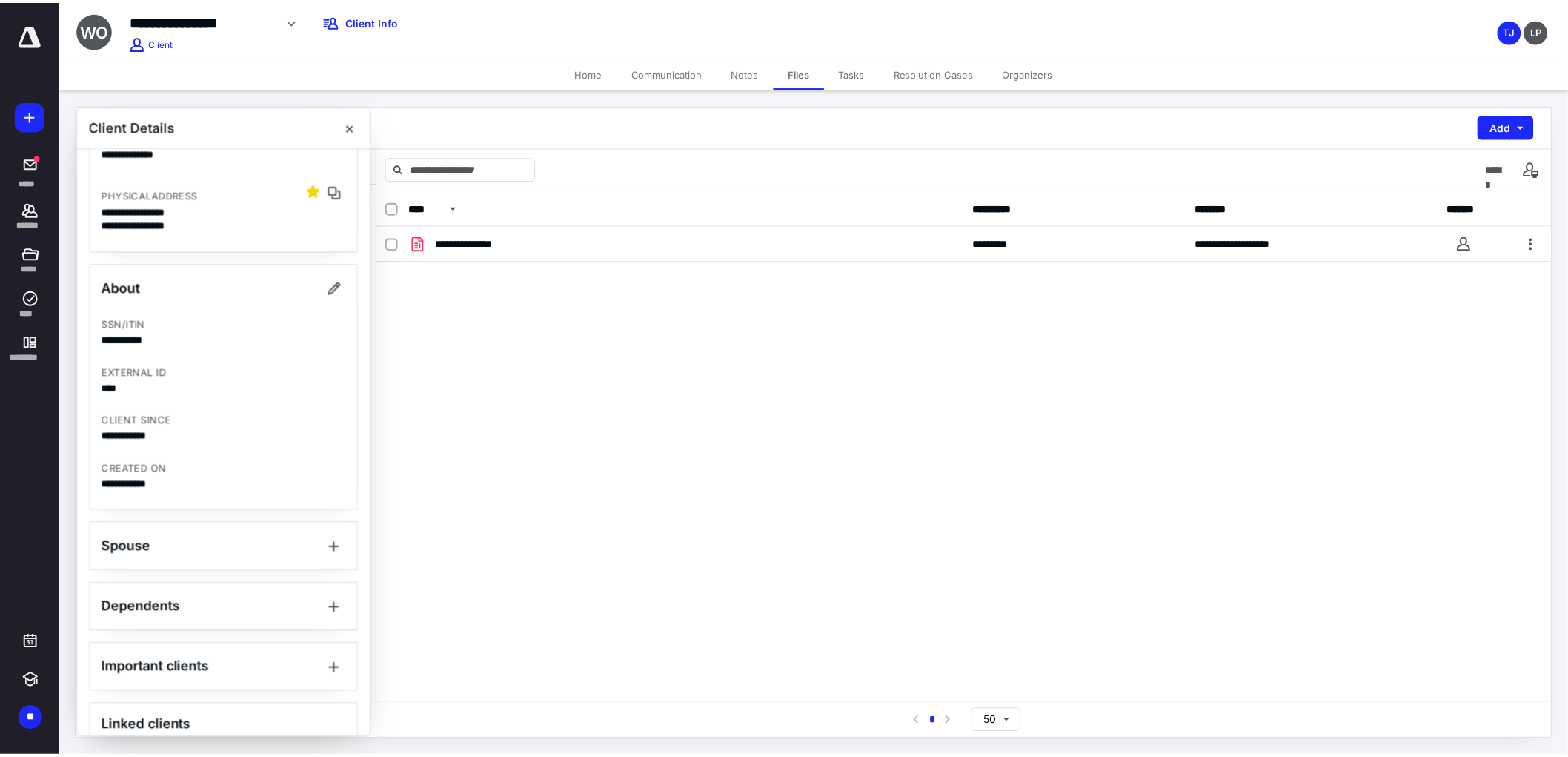 scroll, scrollTop: 329, scrollLeft: 0, axis: vertical 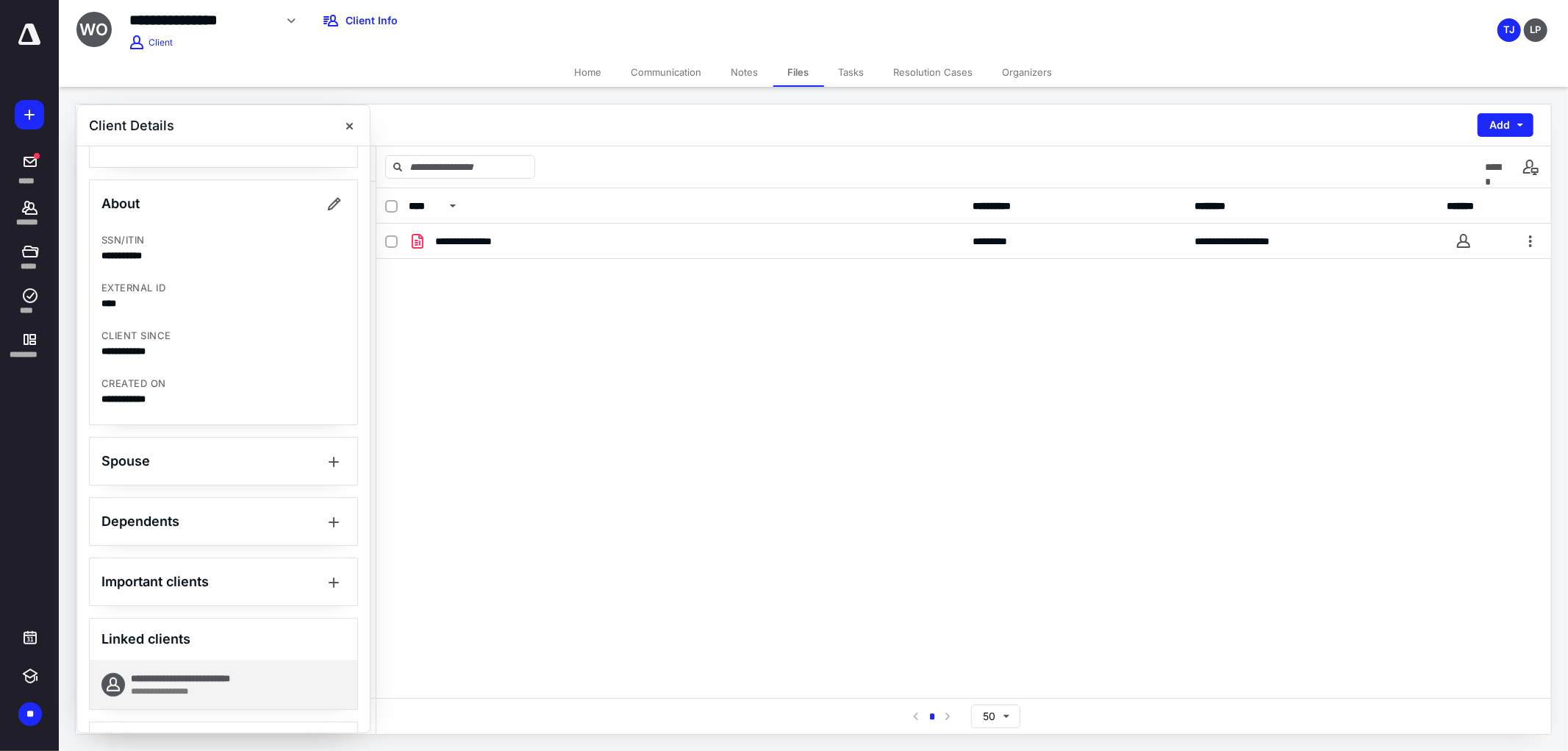 click on "**********" at bounding box center [185, 691] 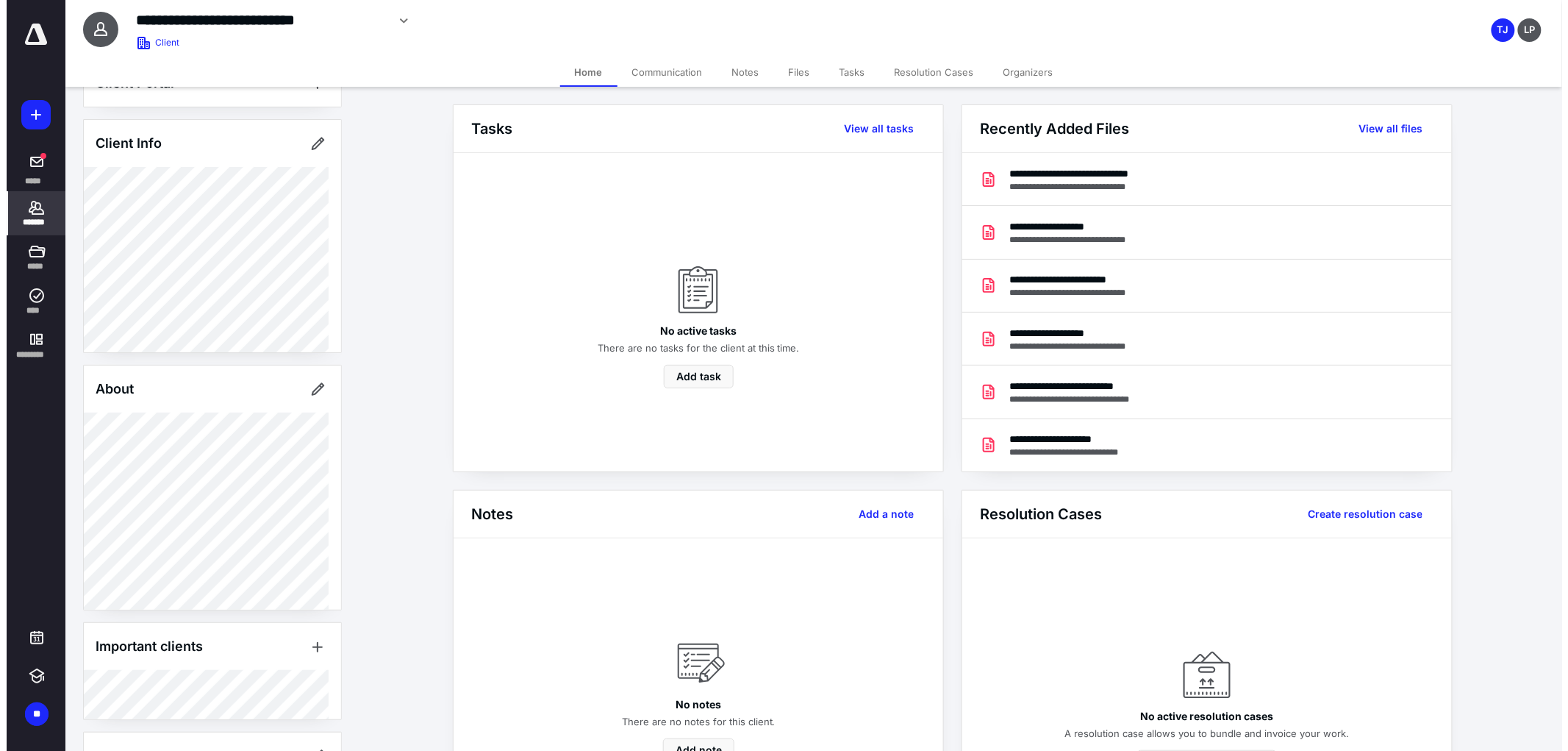 scroll, scrollTop: 93, scrollLeft: 0, axis: vertical 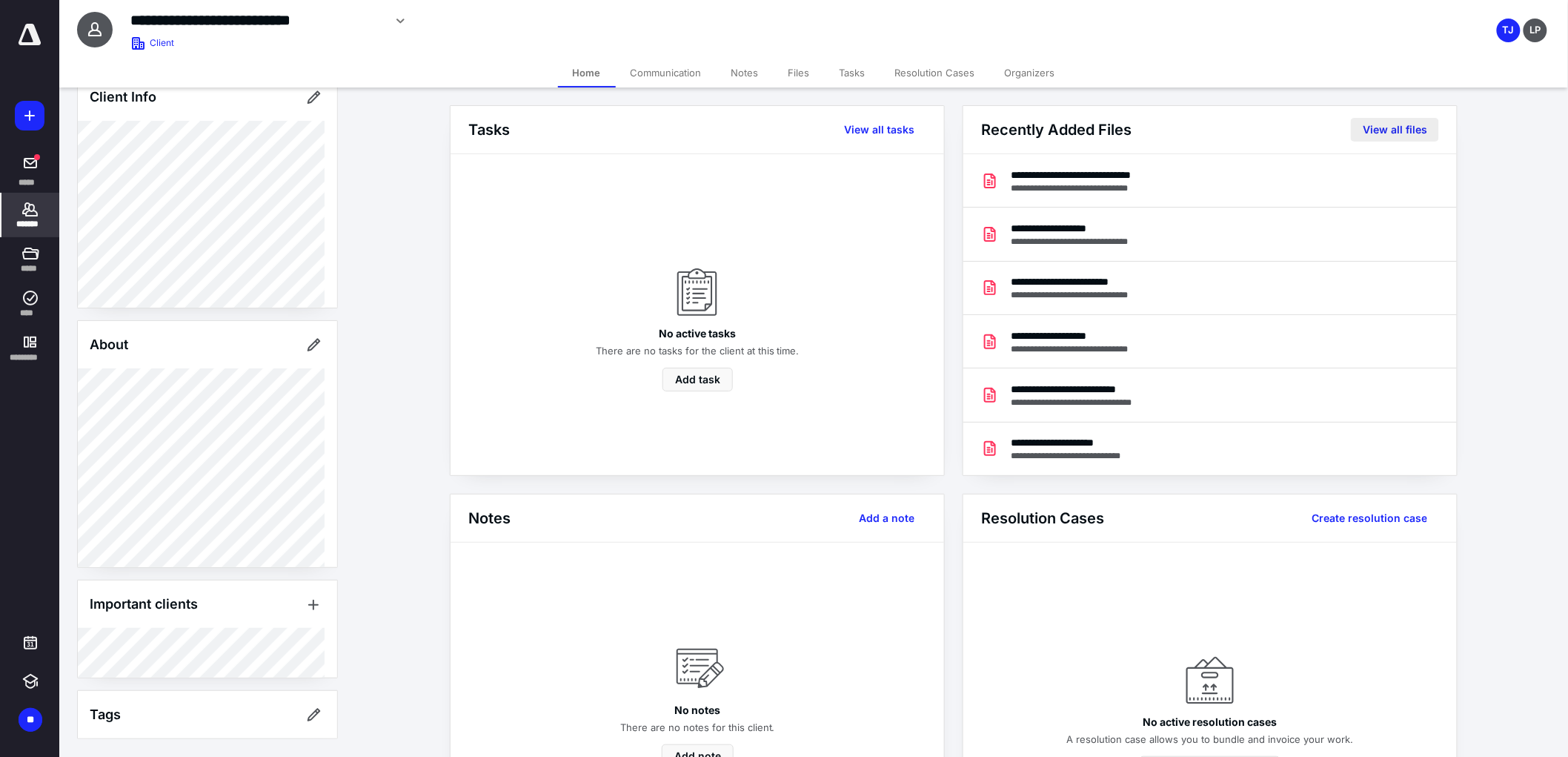click on "View all files" at bounding box center [1395, 130] 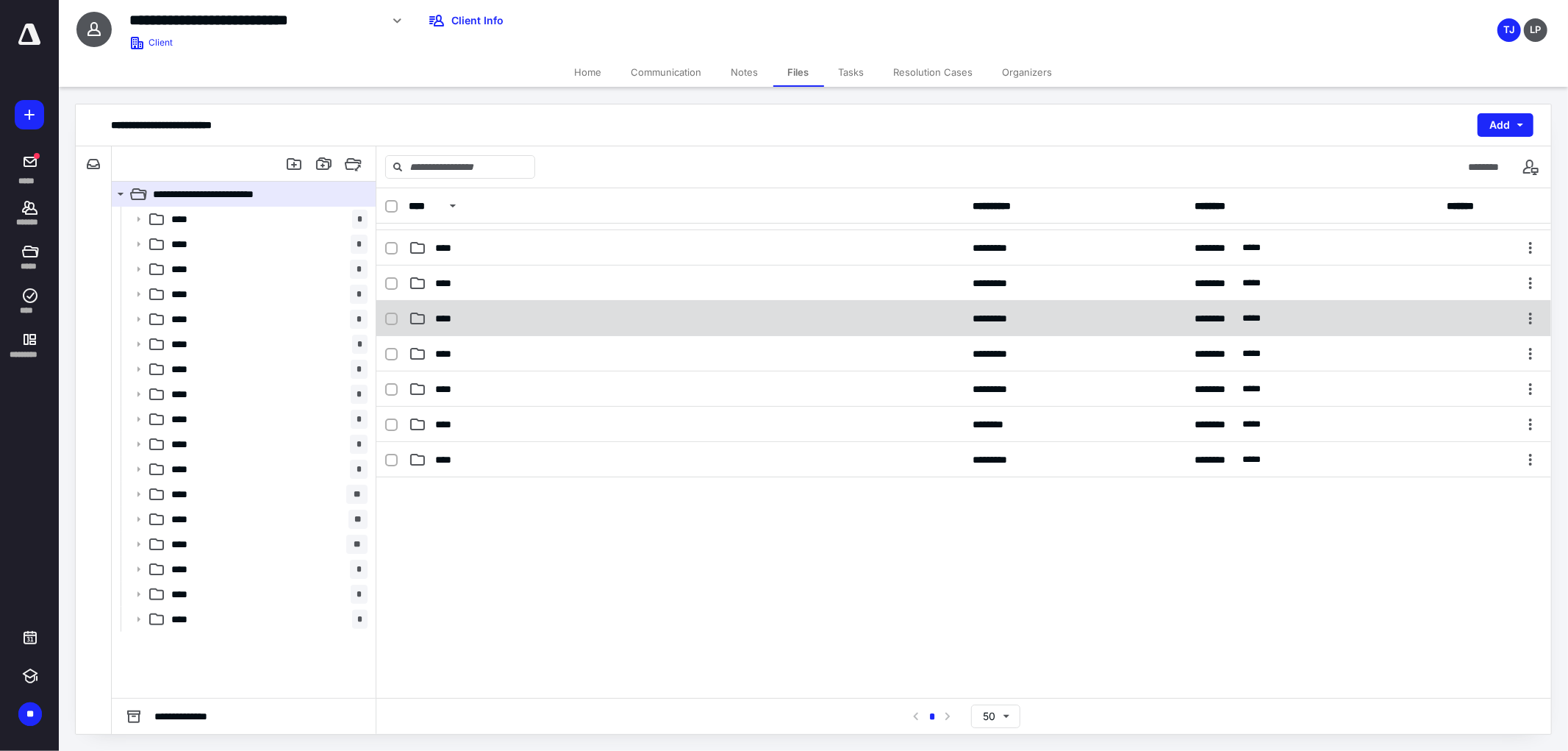 scroll, scrollTop: 348, scrollLeft: 0, axis: vertical 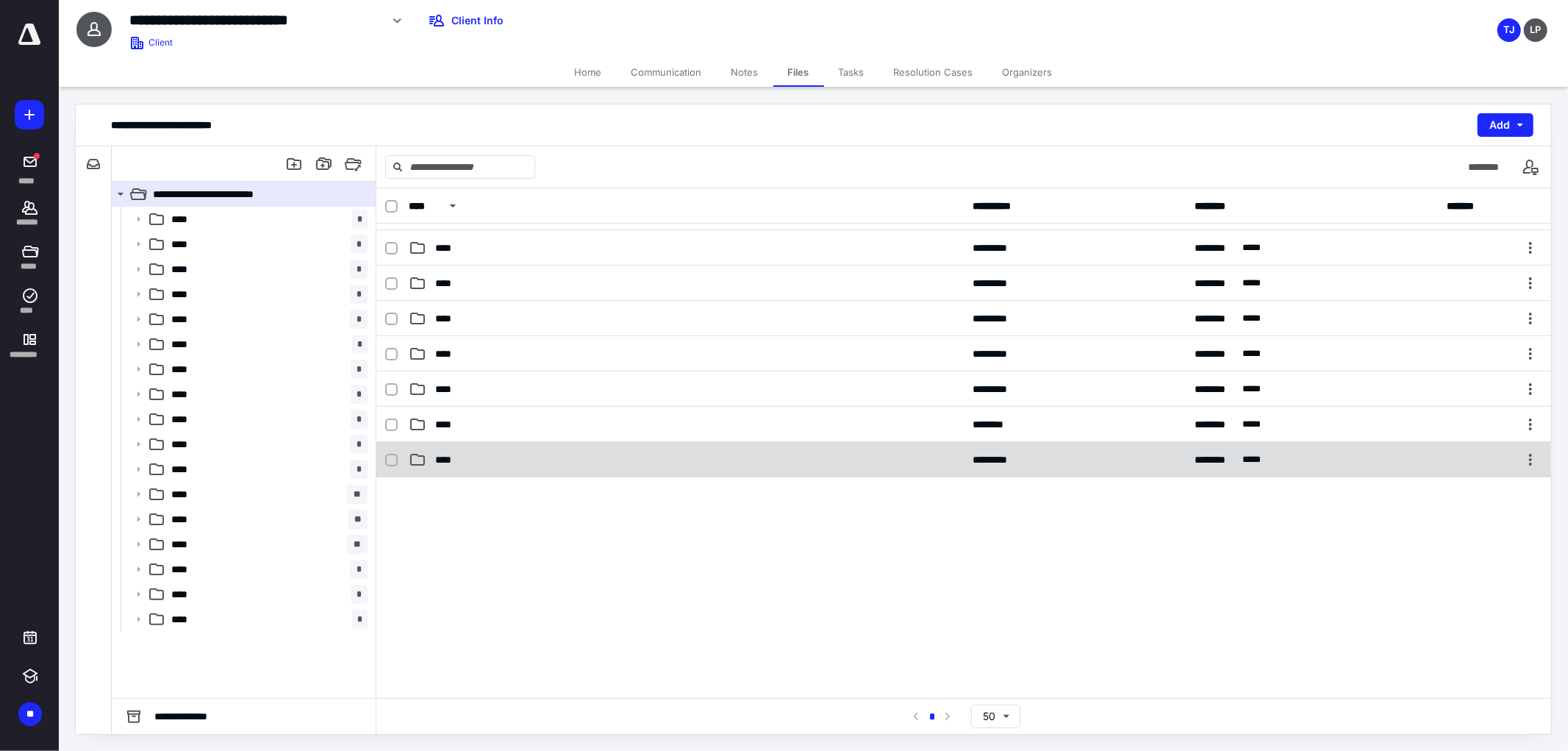 click on "****" at bounding box center [686, 460] 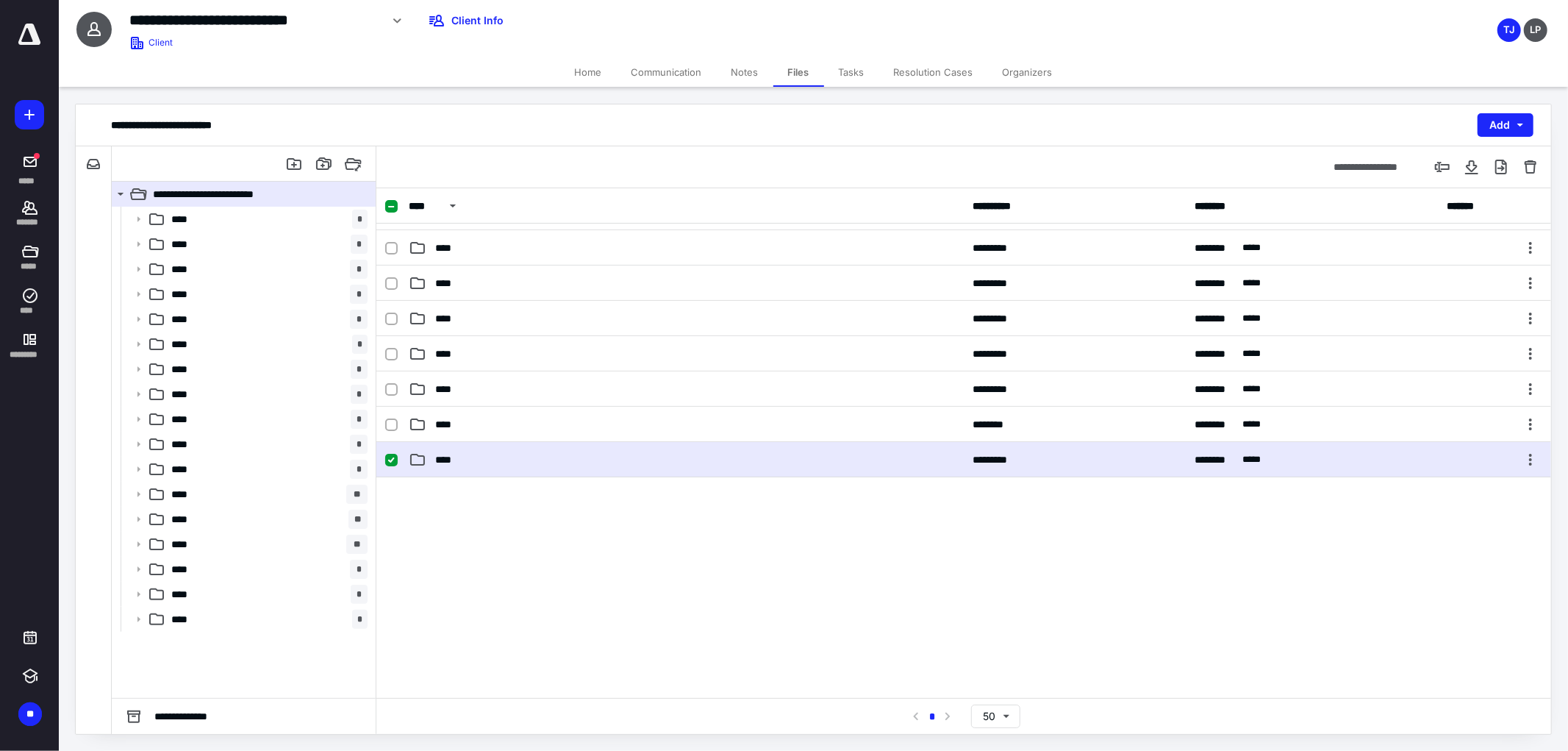 click on "****" at bounding box center [686, 460] 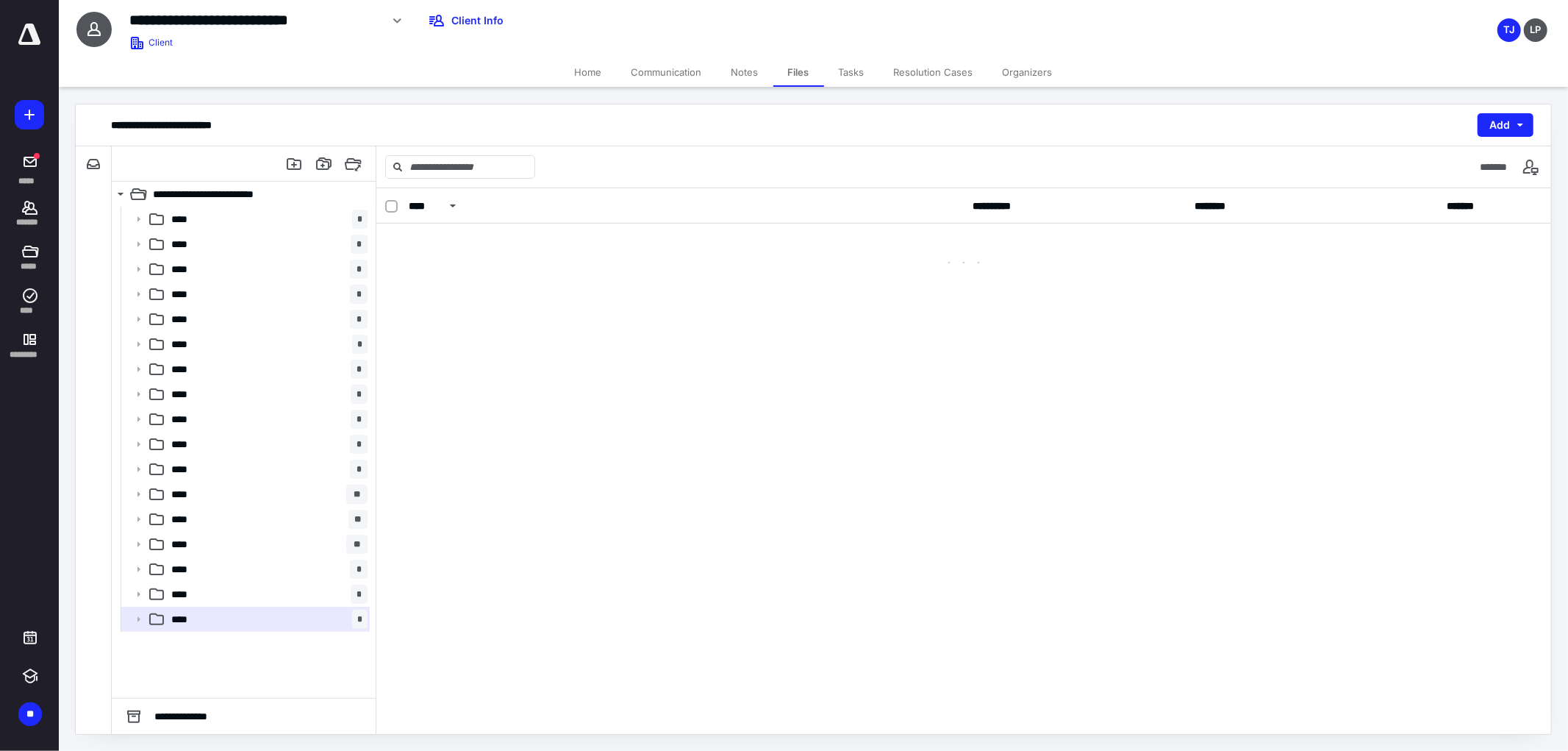 scroll, scrollTop: 0, scrollLeft: 0, axis: both 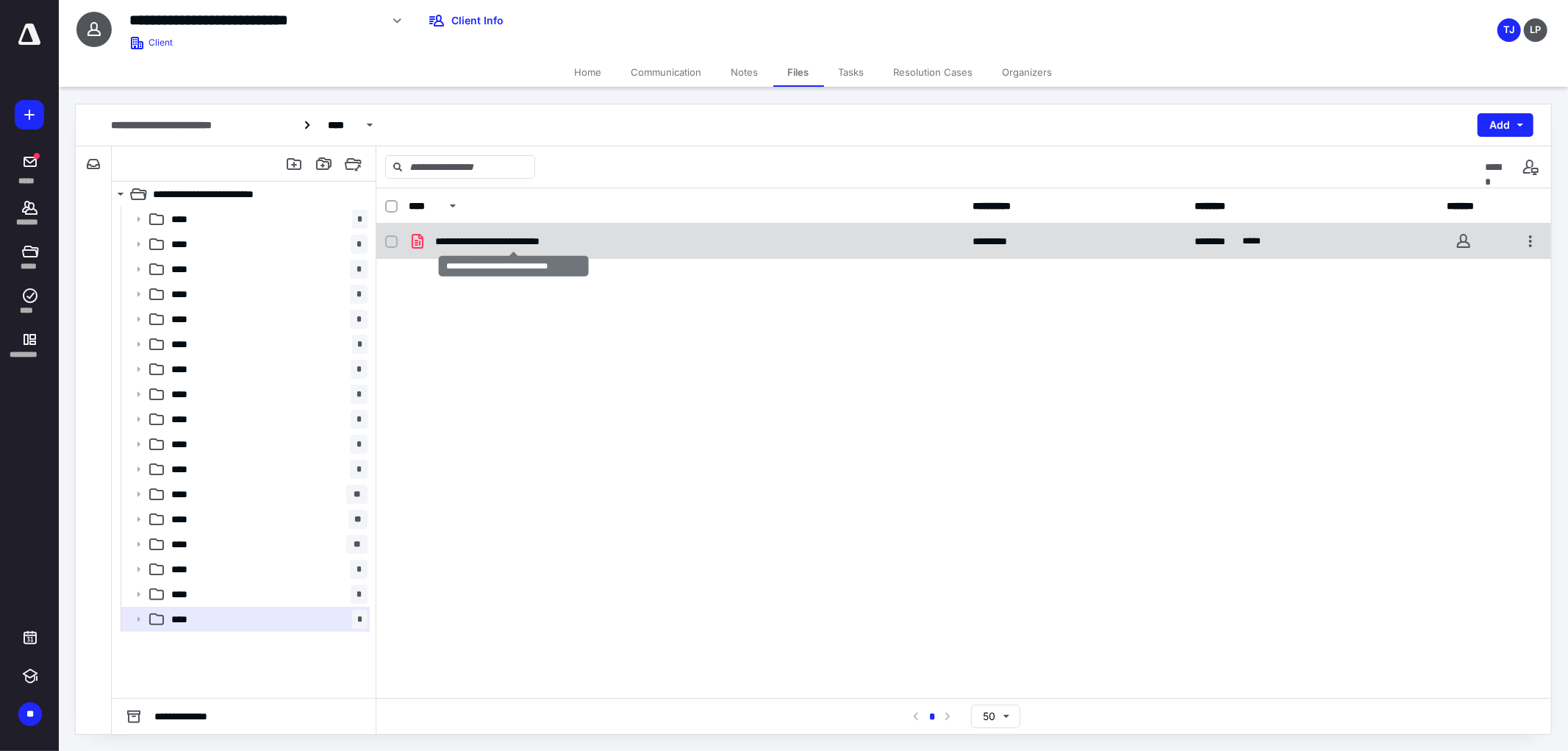 click on "**********" at bounding box center [514, 241] 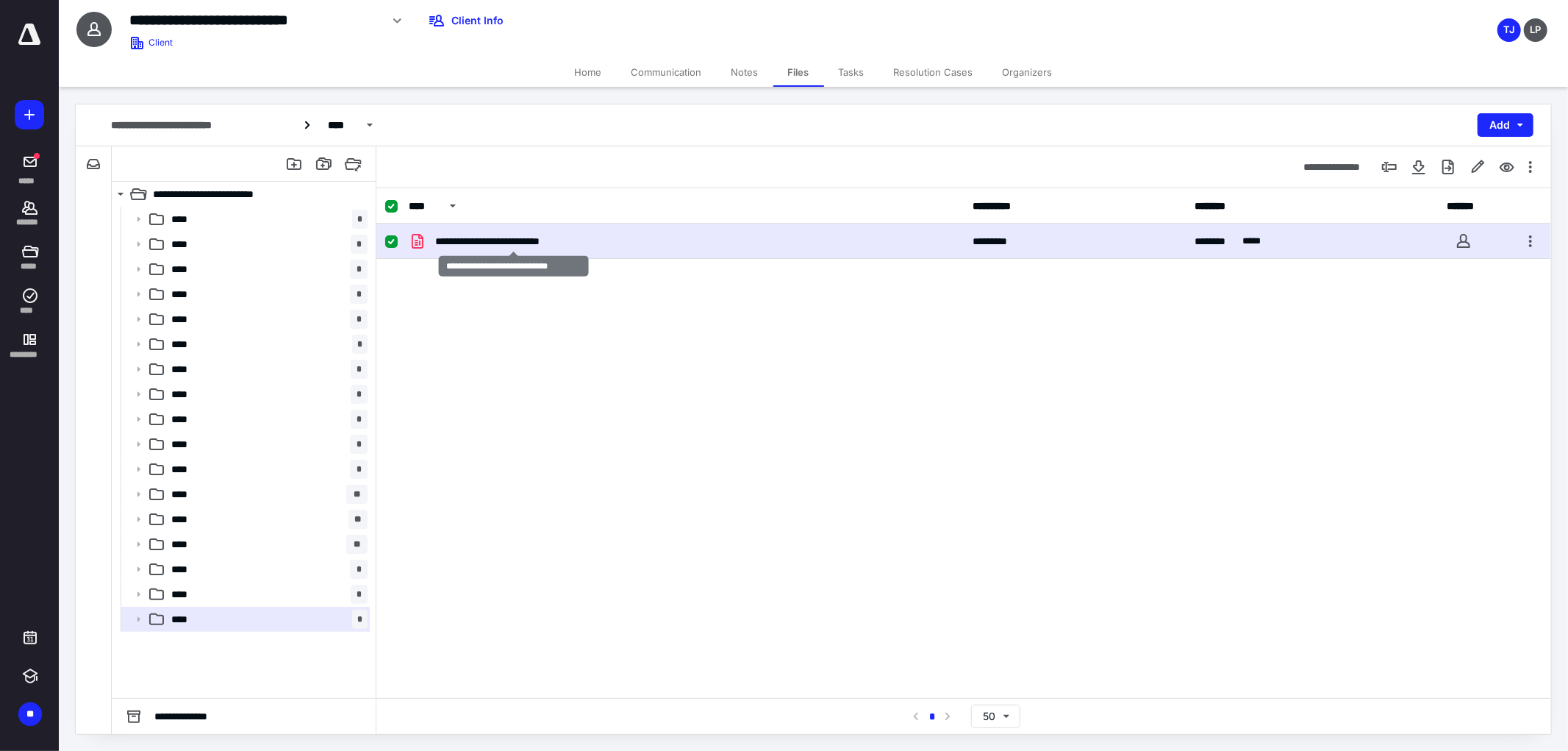 click on "**********" at bounding box center [514, 241] 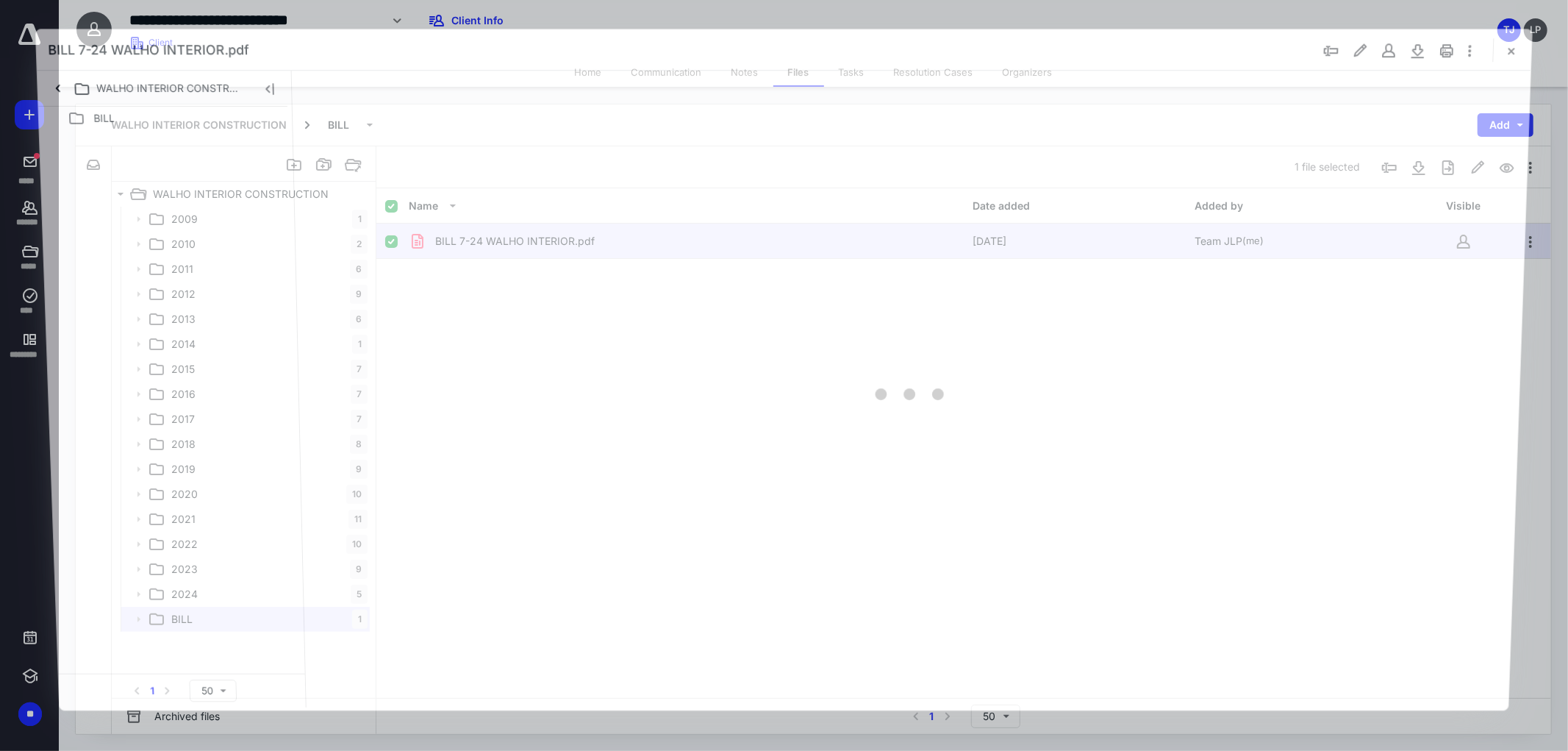 scroll, scrollTop: 0, scrollLeft: 0, axis: both 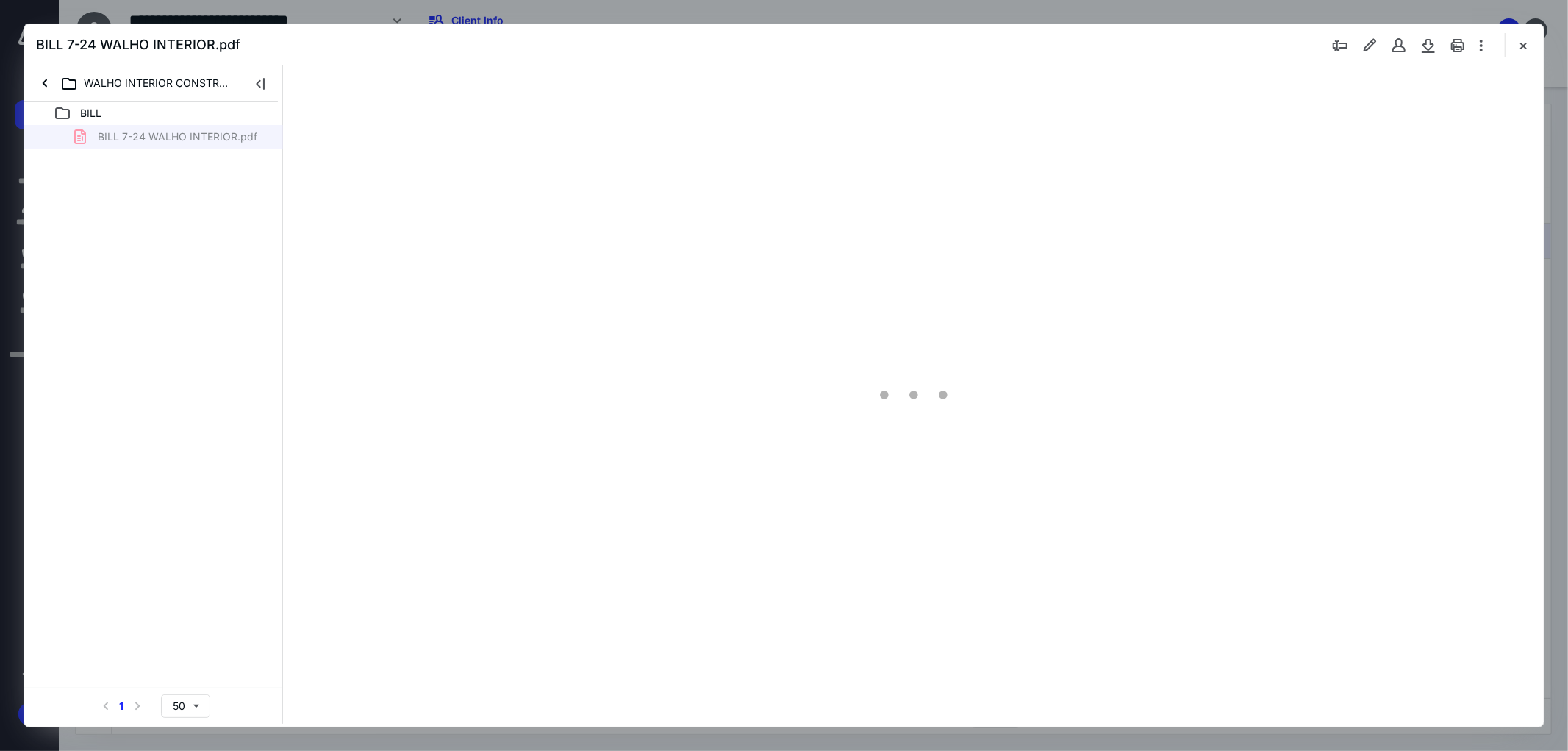 type on "103" 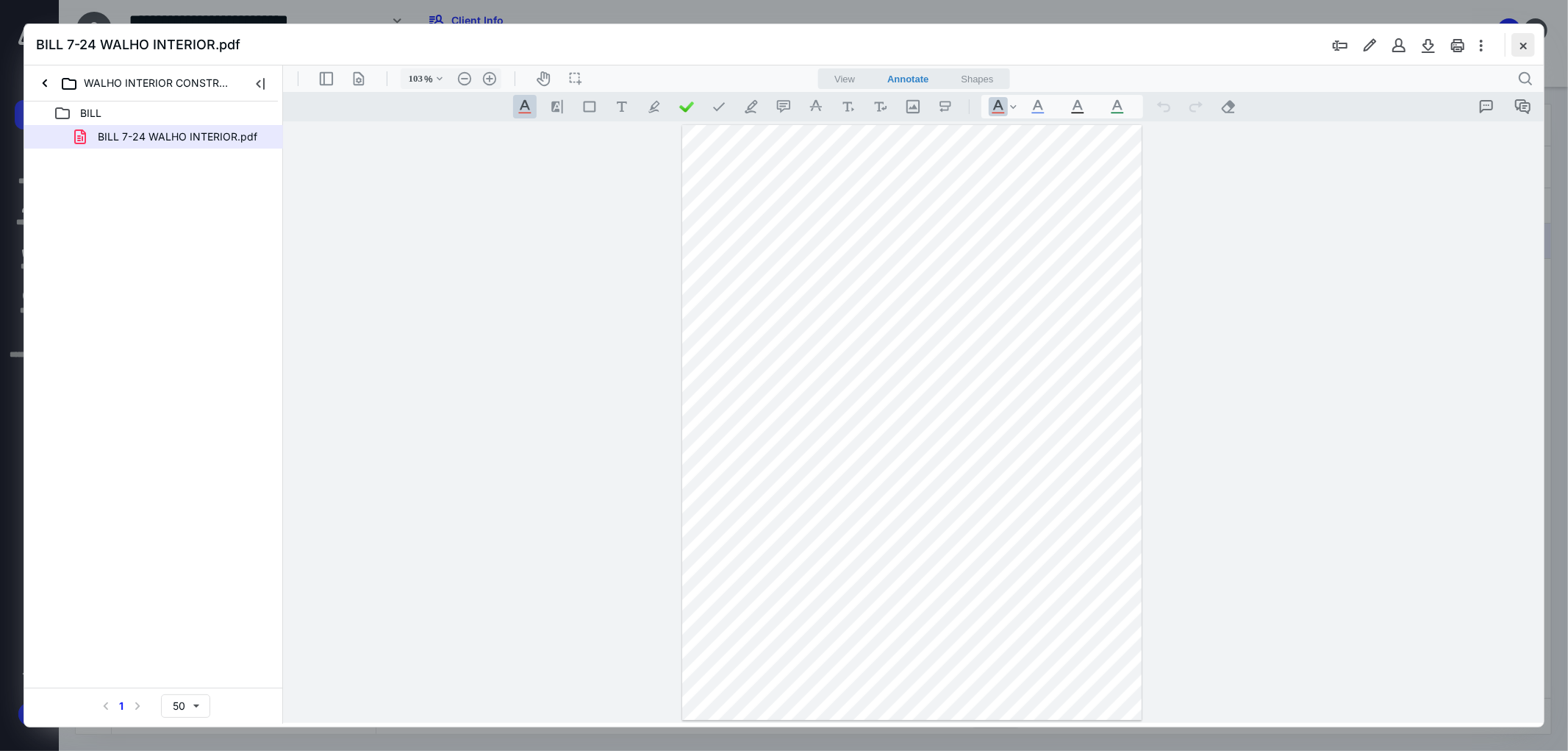 click at bounding box center (1523, 45) 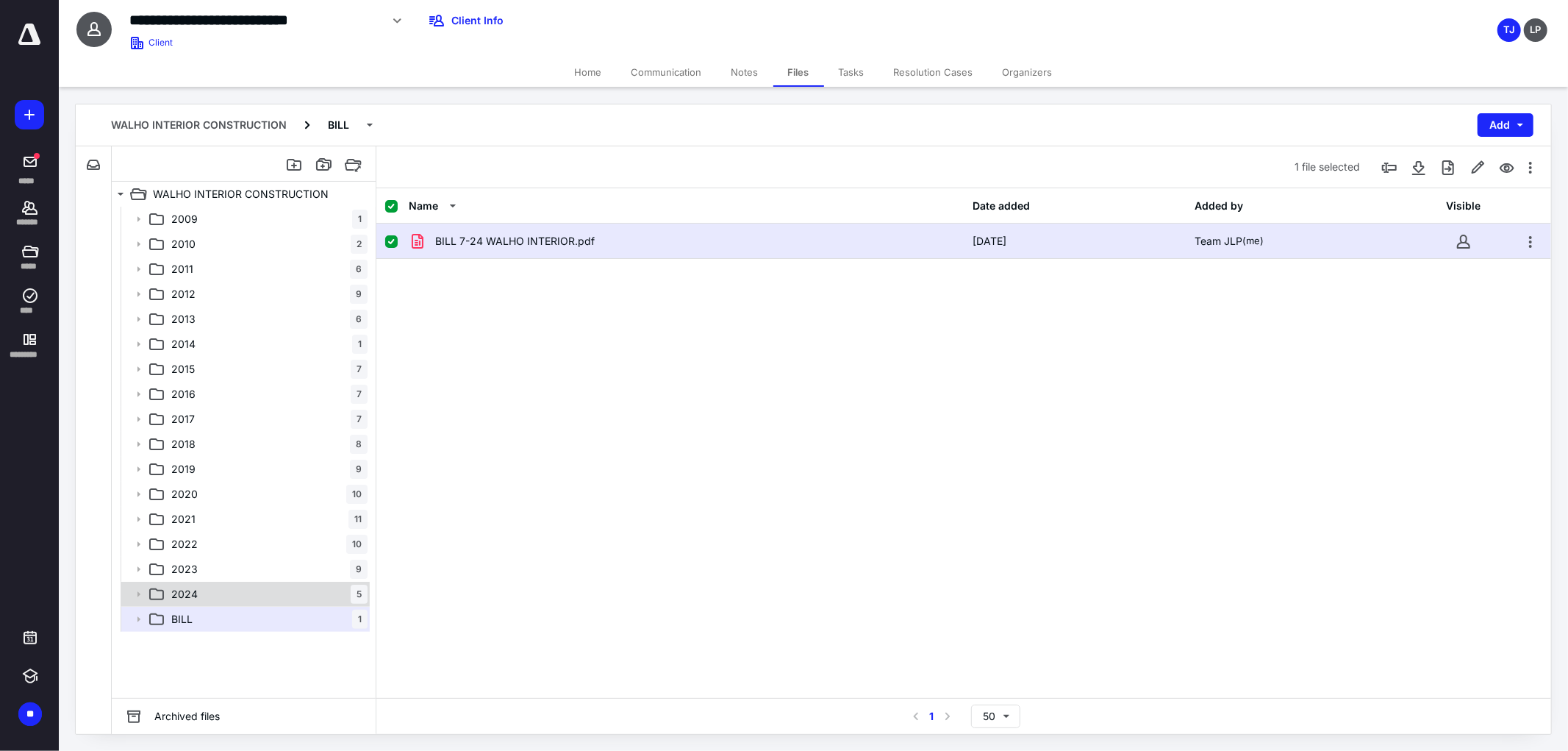 click on "2024 5" at bounding box center [266, 594] 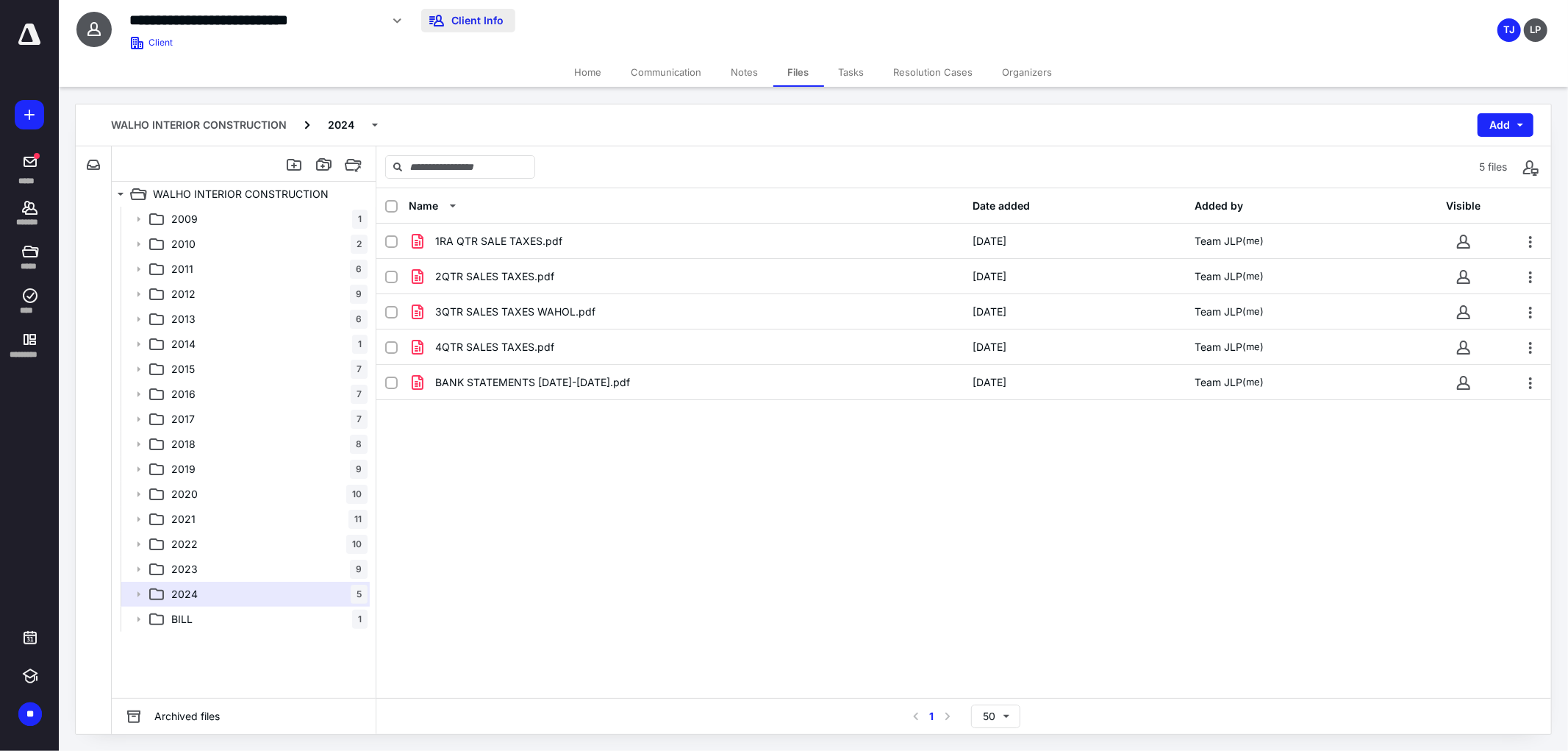 click on "Client Info" at bounding box center (468, 21) 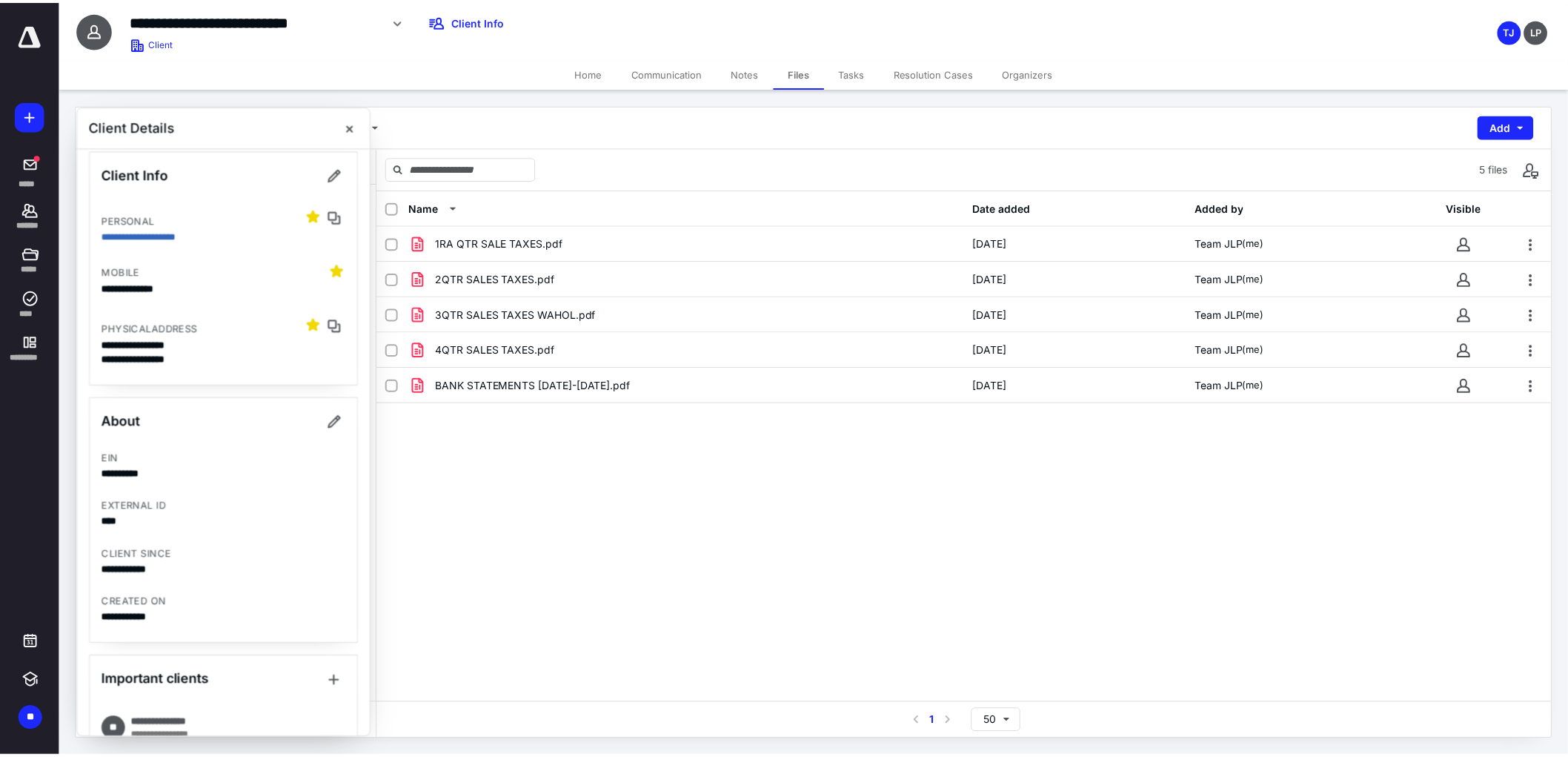scroll, scrollTop: 161, scrollLeft: 0, axis: vertical 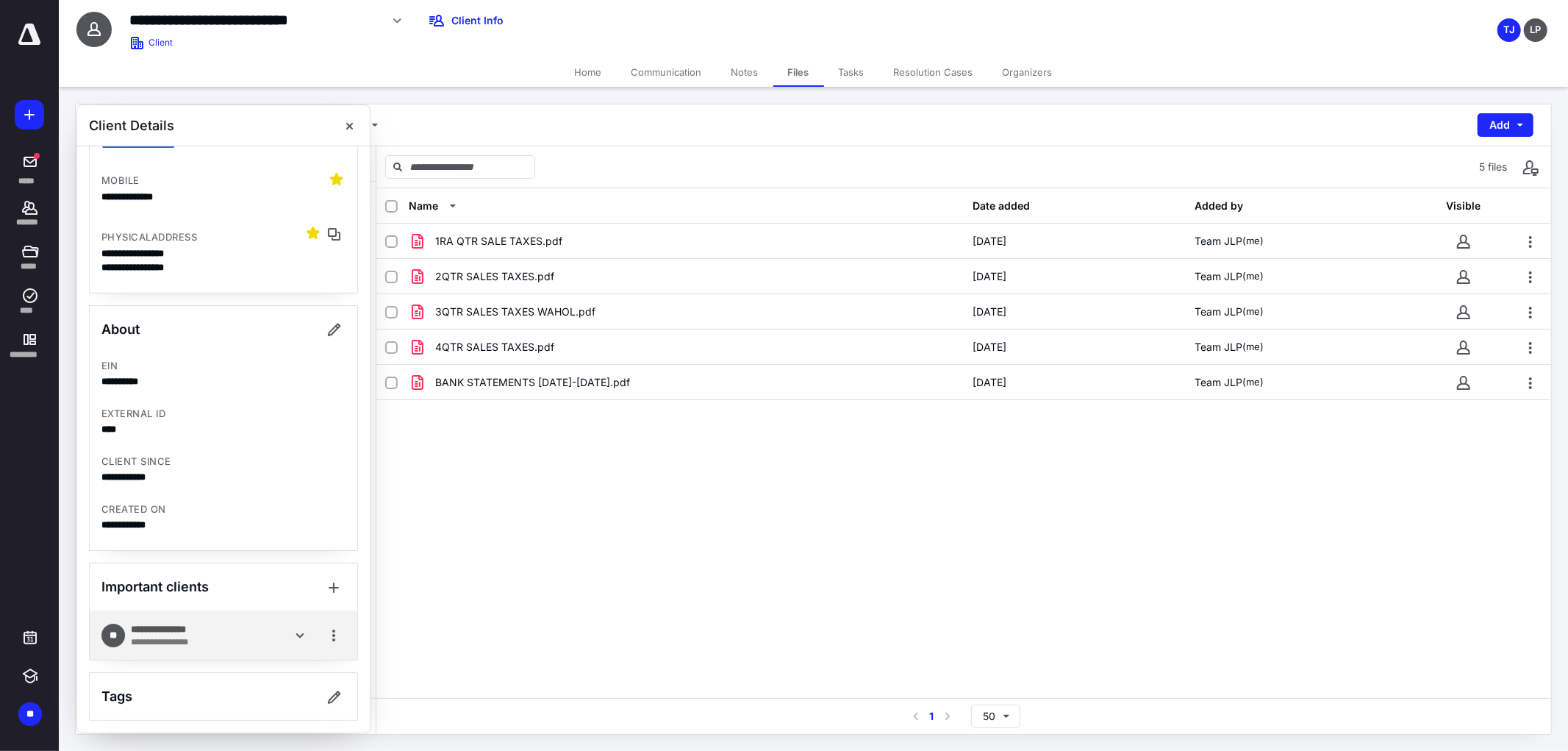 click on "**********" at bounding box center [190, 635] 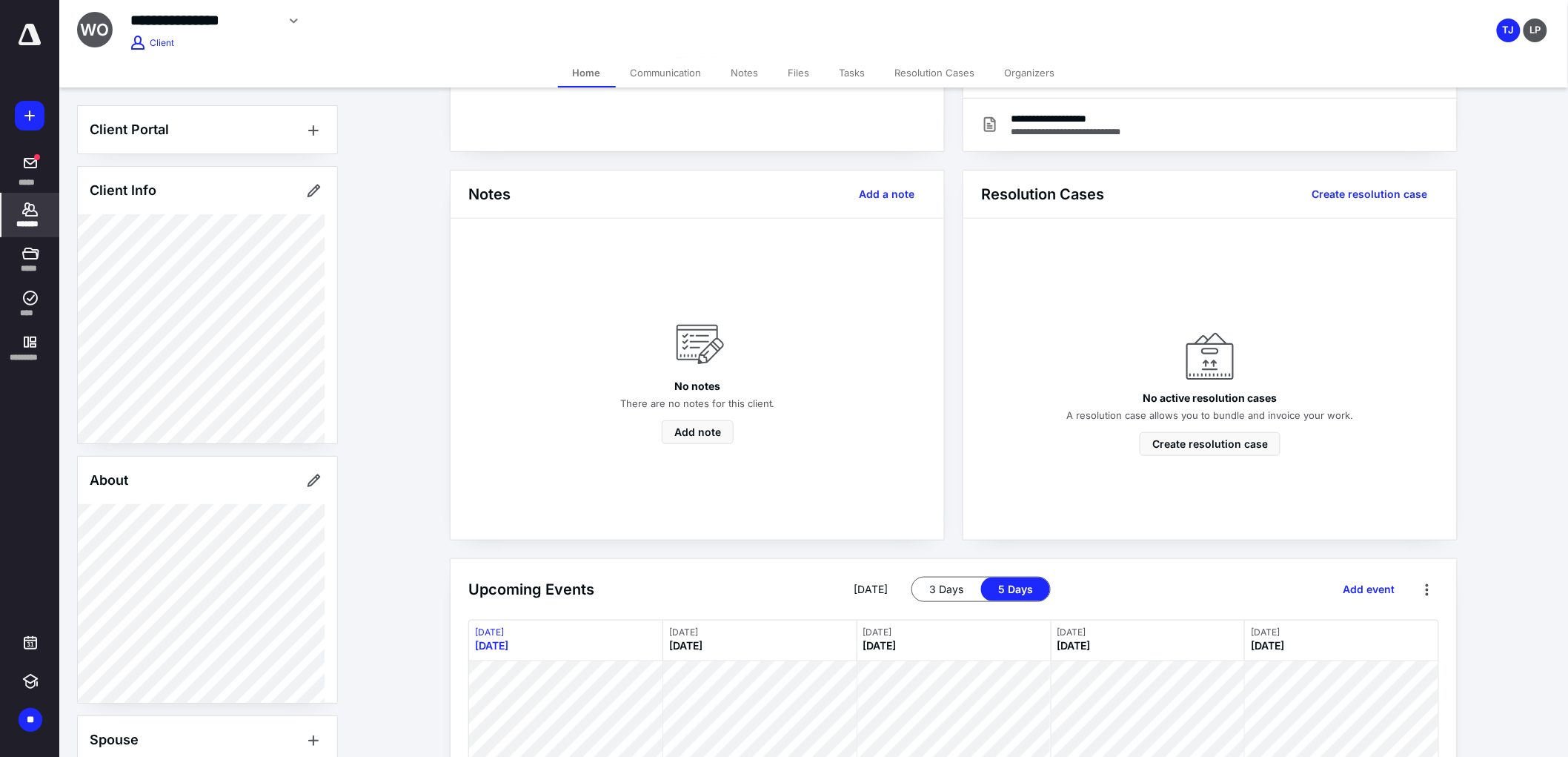 scroll, scrollTop: 329, scrollLeft: 0, axis: vertical 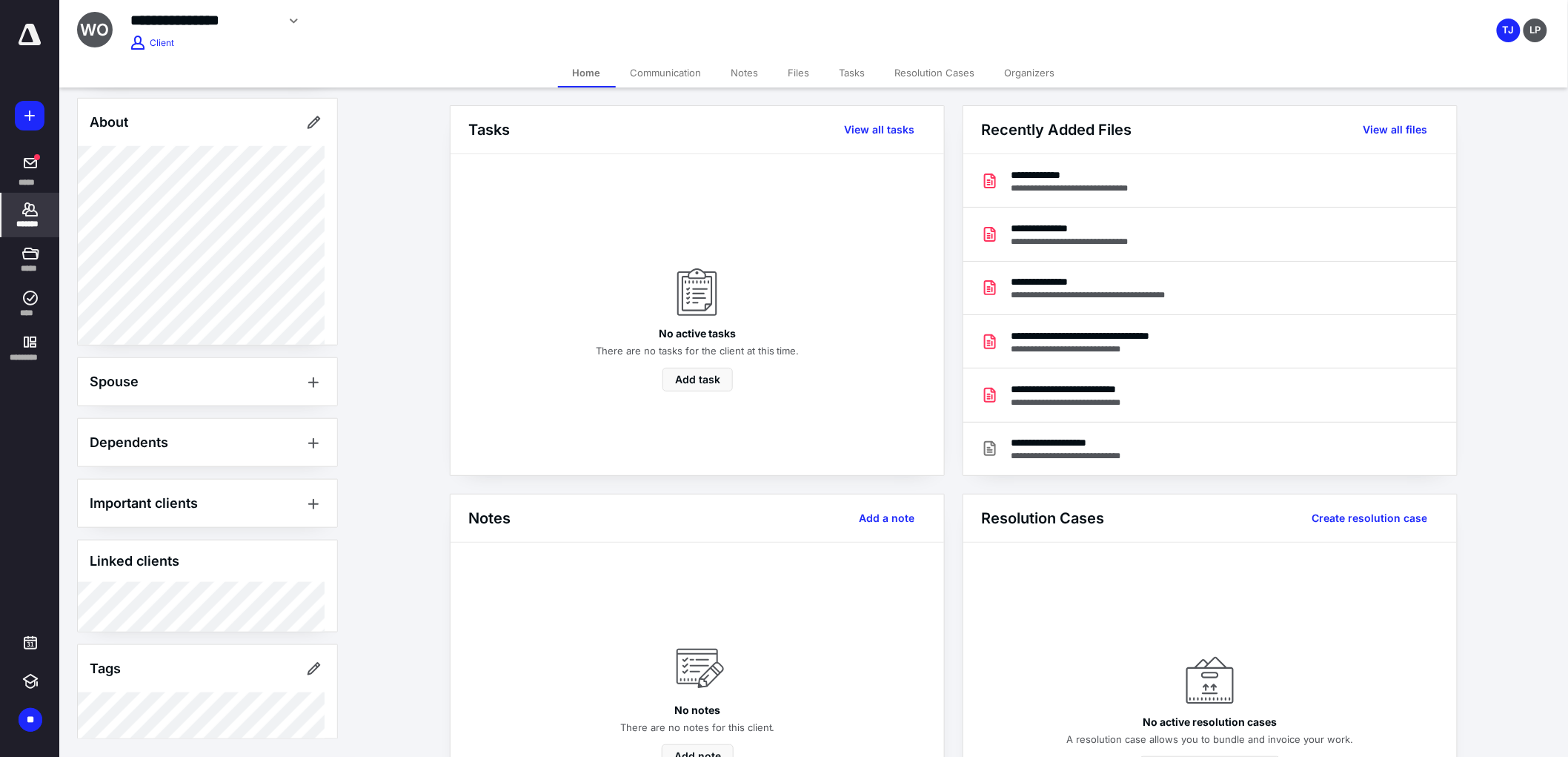 click 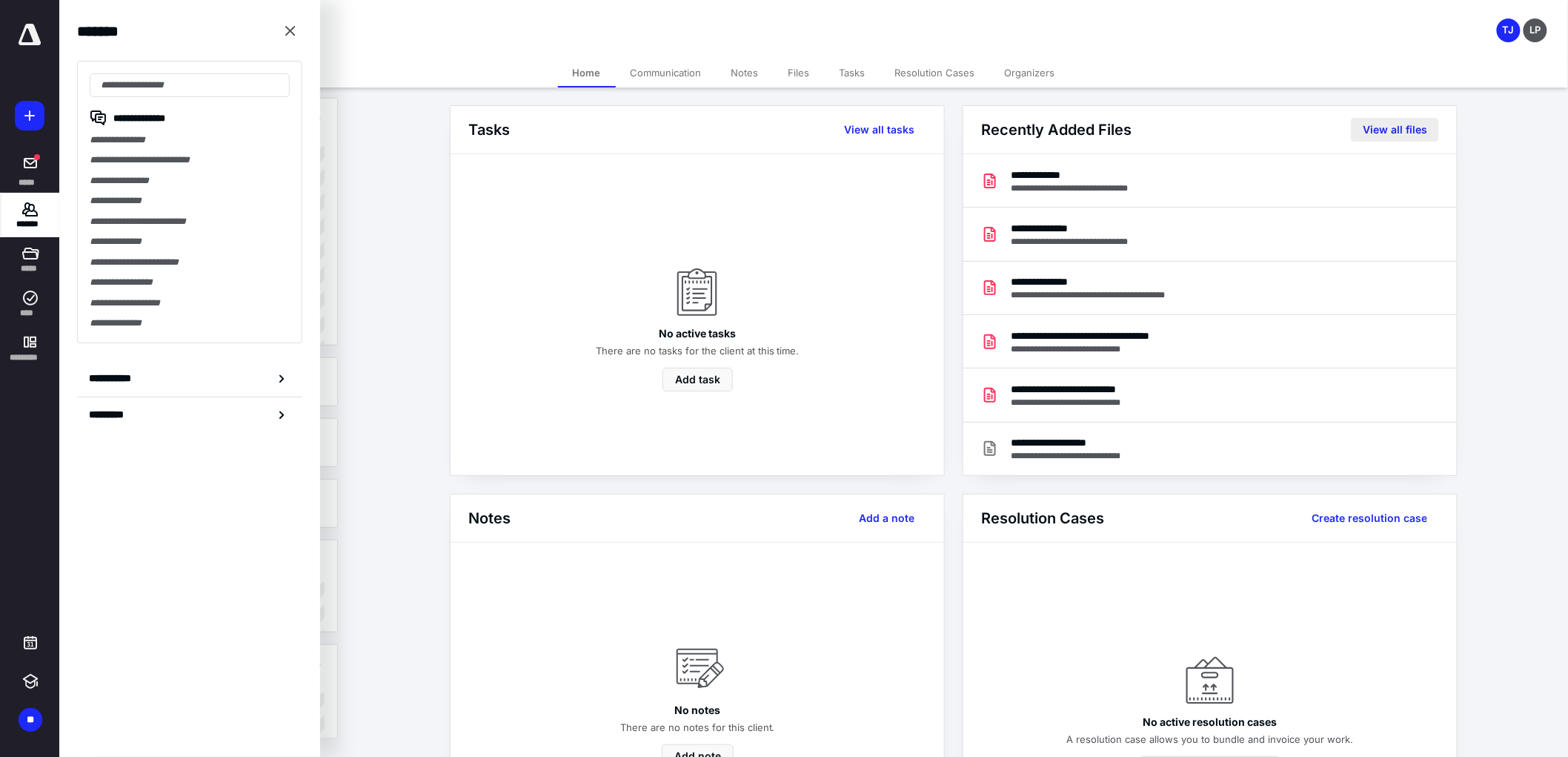 click on "View all files" at bounding box center [1395, 130] 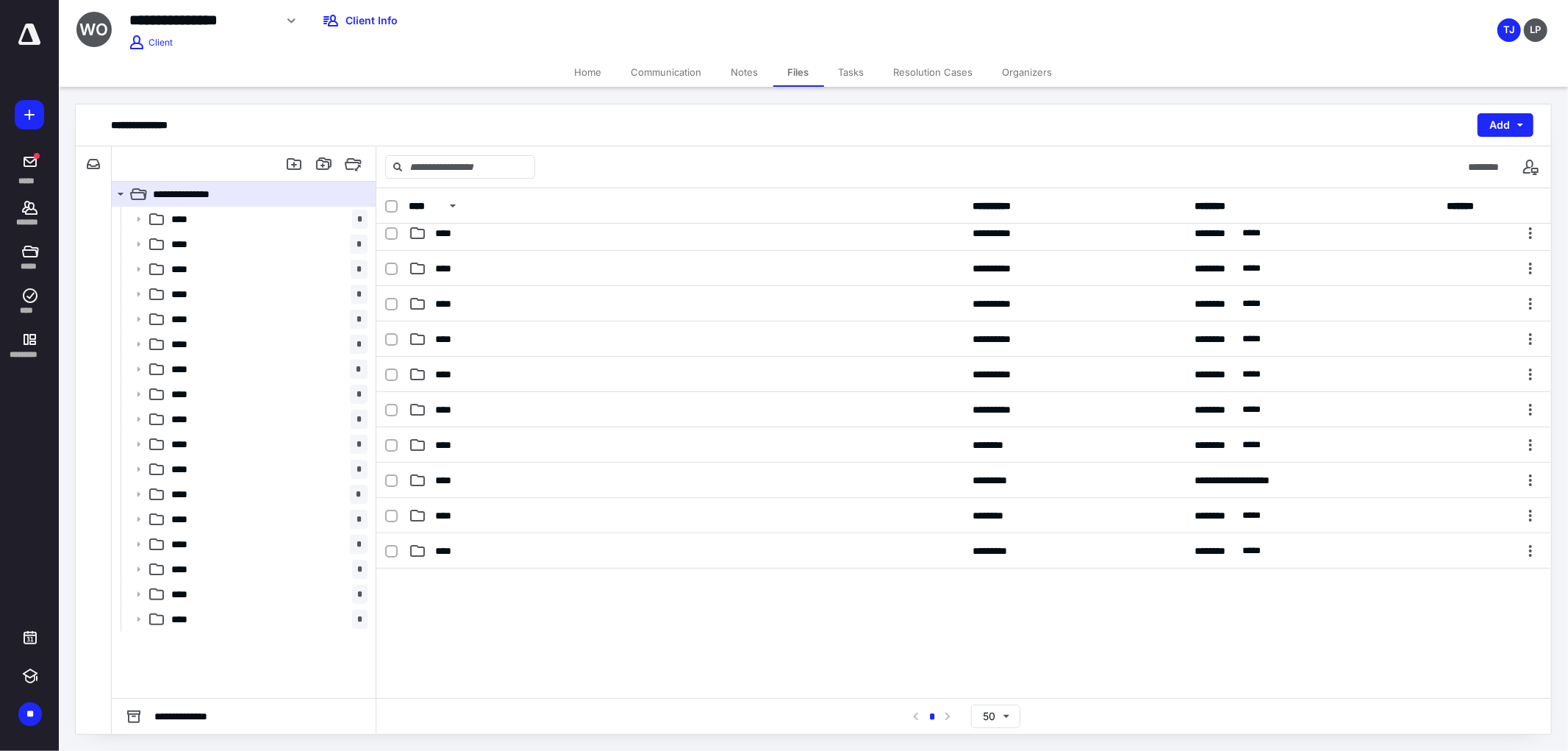 scroll, scrollTop: 327, scrollLeft: 0, axis: vertical 